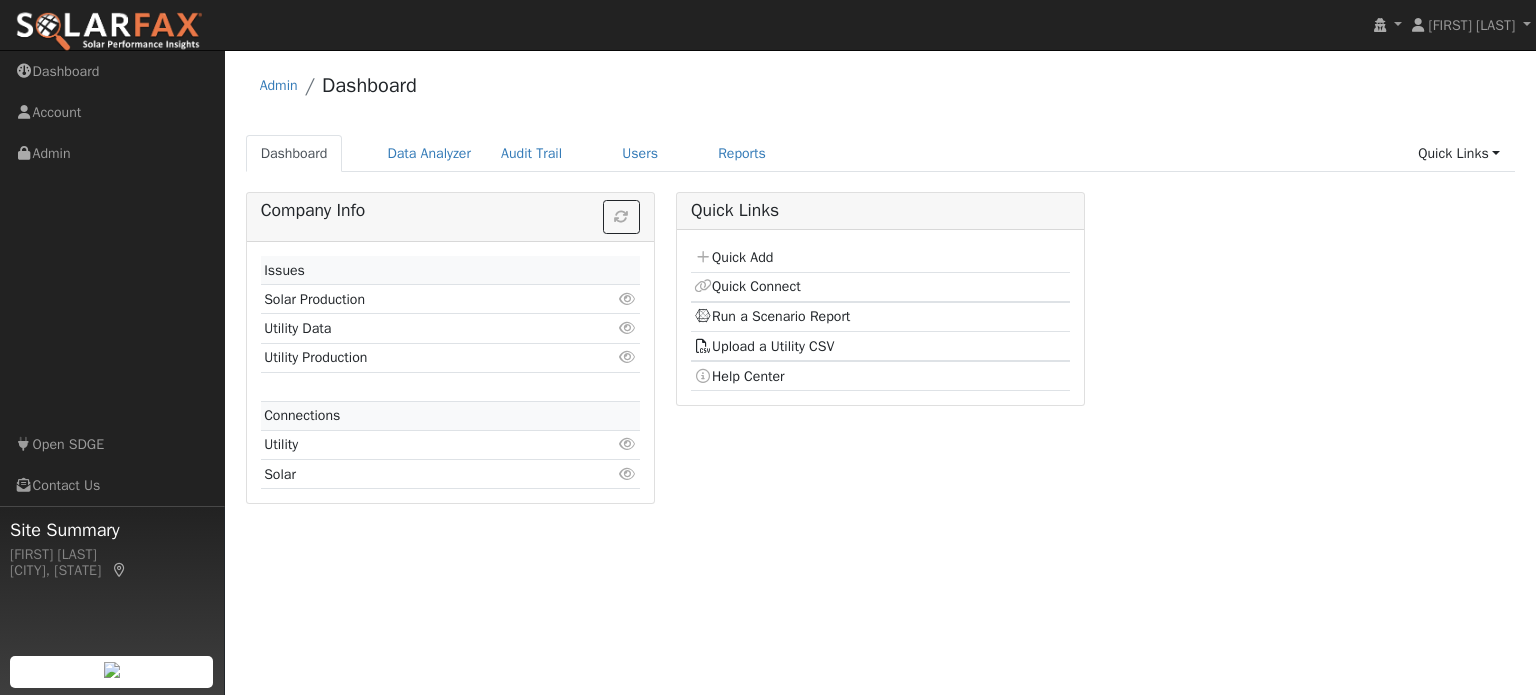 scroll, scrollTop: 0, scrollLeft: 0, axis: both 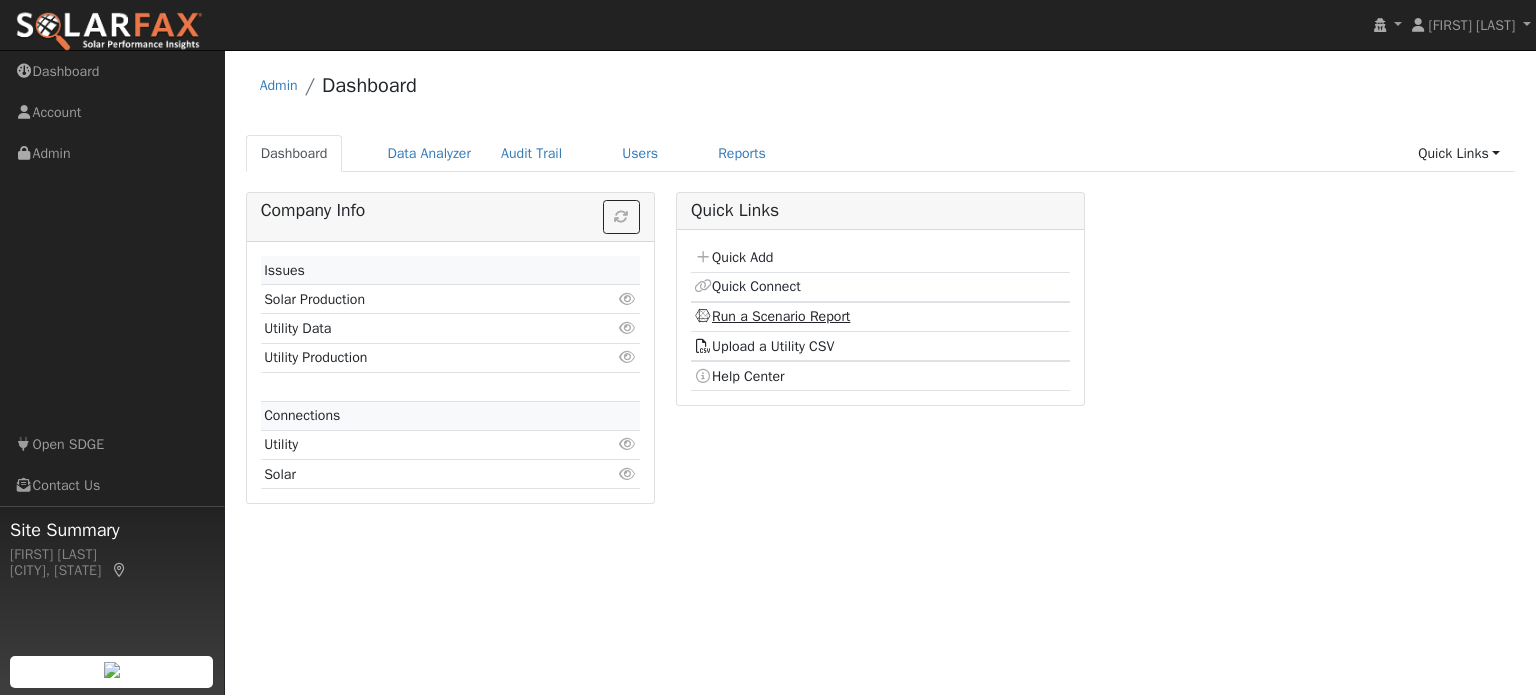 click on "Run a Scenario Report" at bounding box center [772, 316] 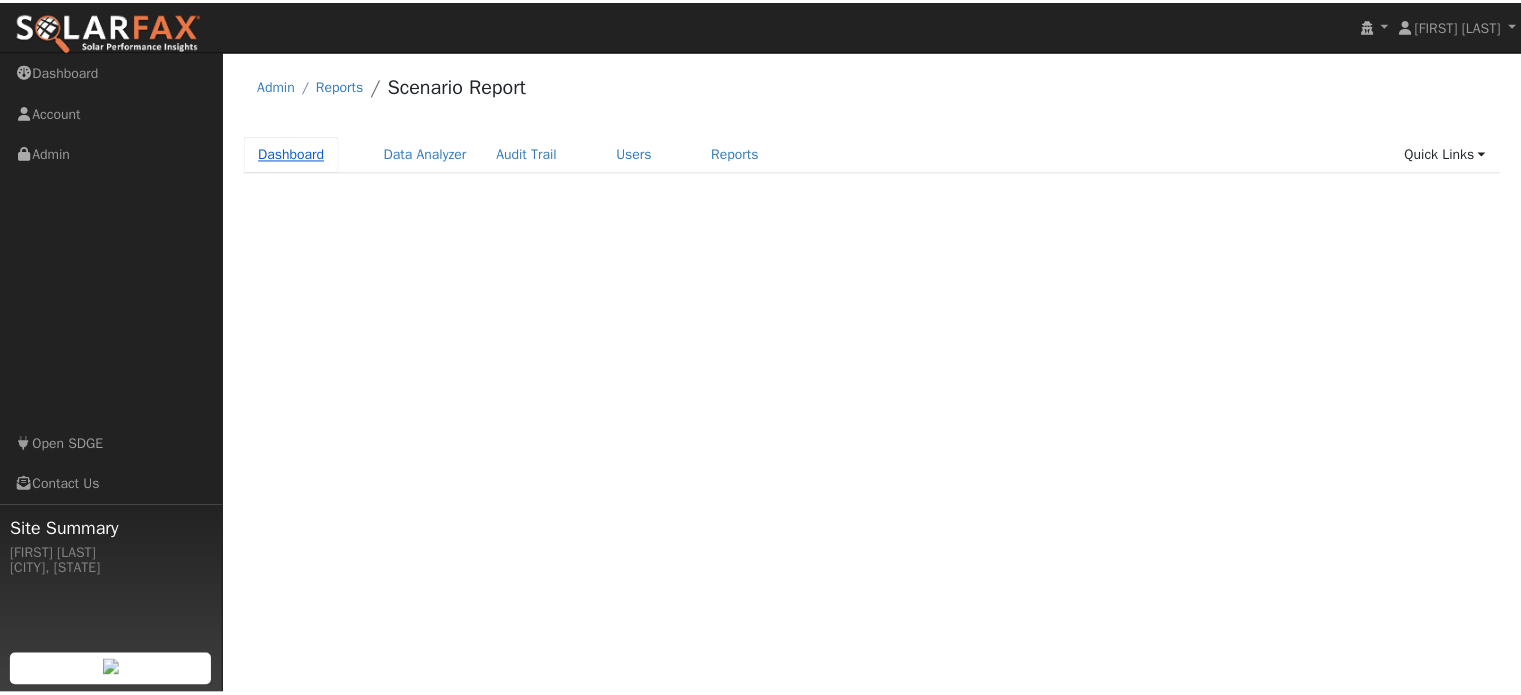 scroll, scrollTop: 0, scrollLeft: 0, axis: both 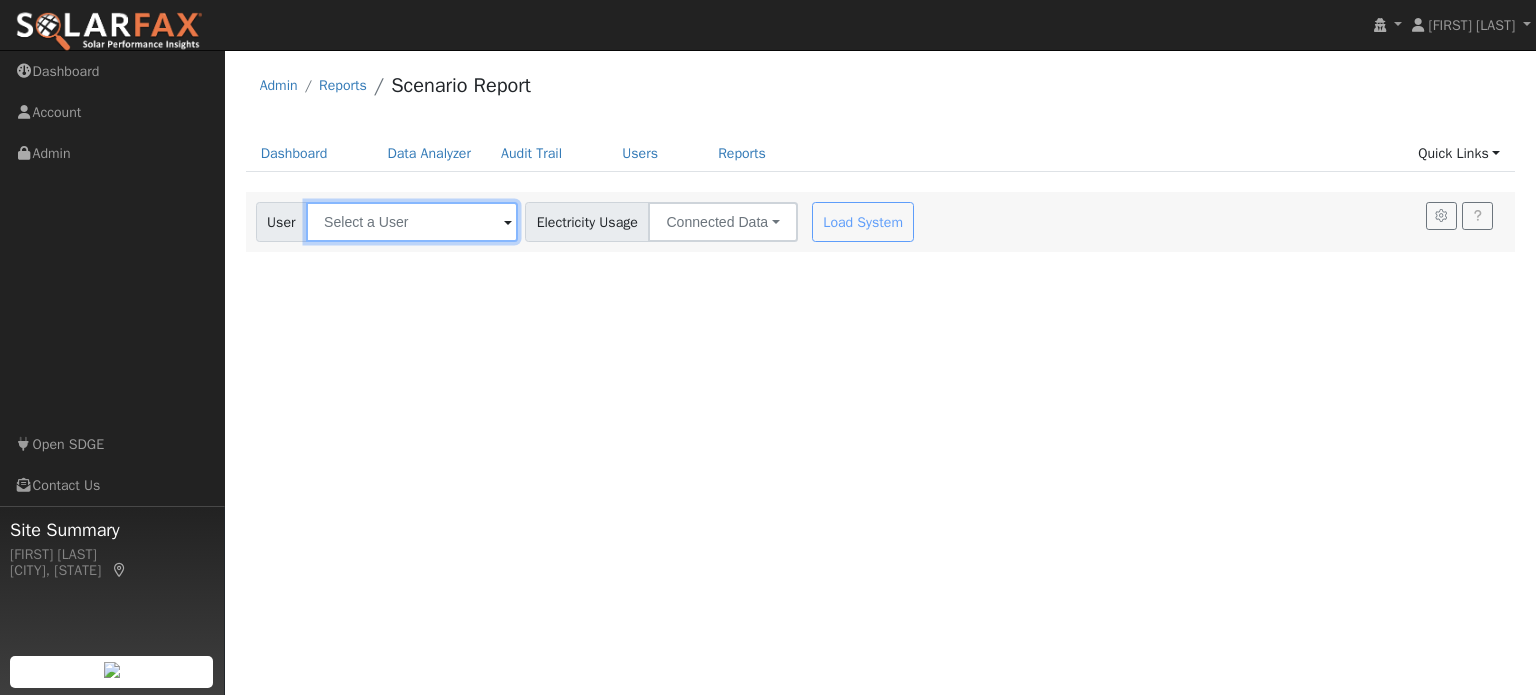 click at bounding box center (412, 222) 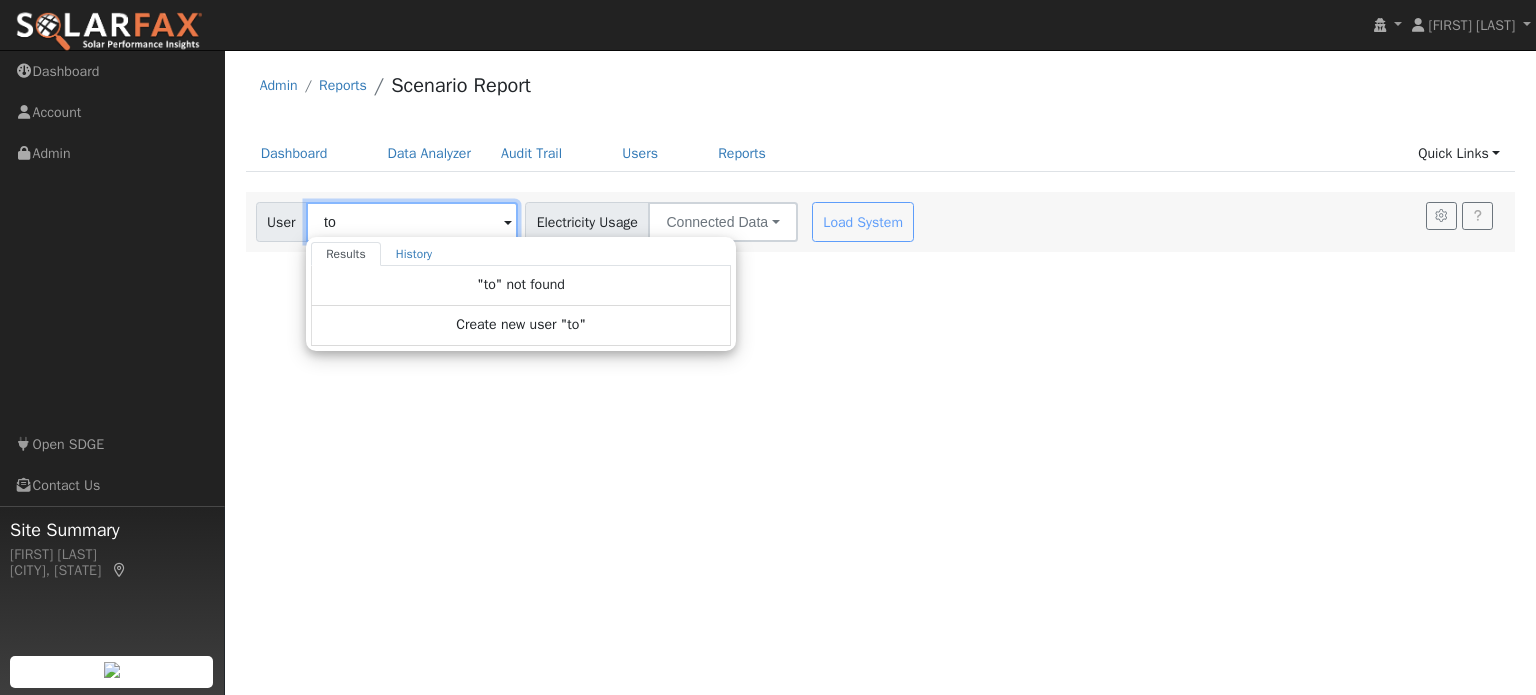 type on "t" 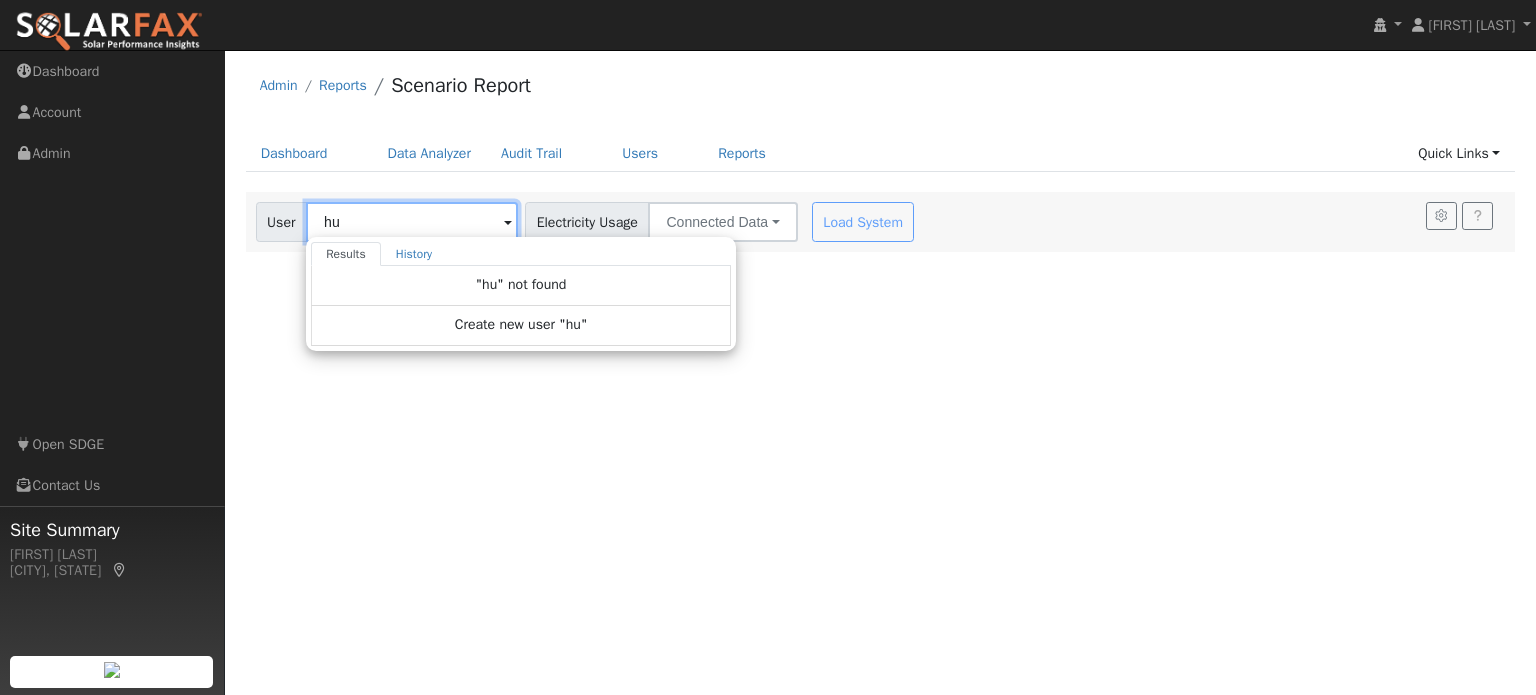 type on "h" 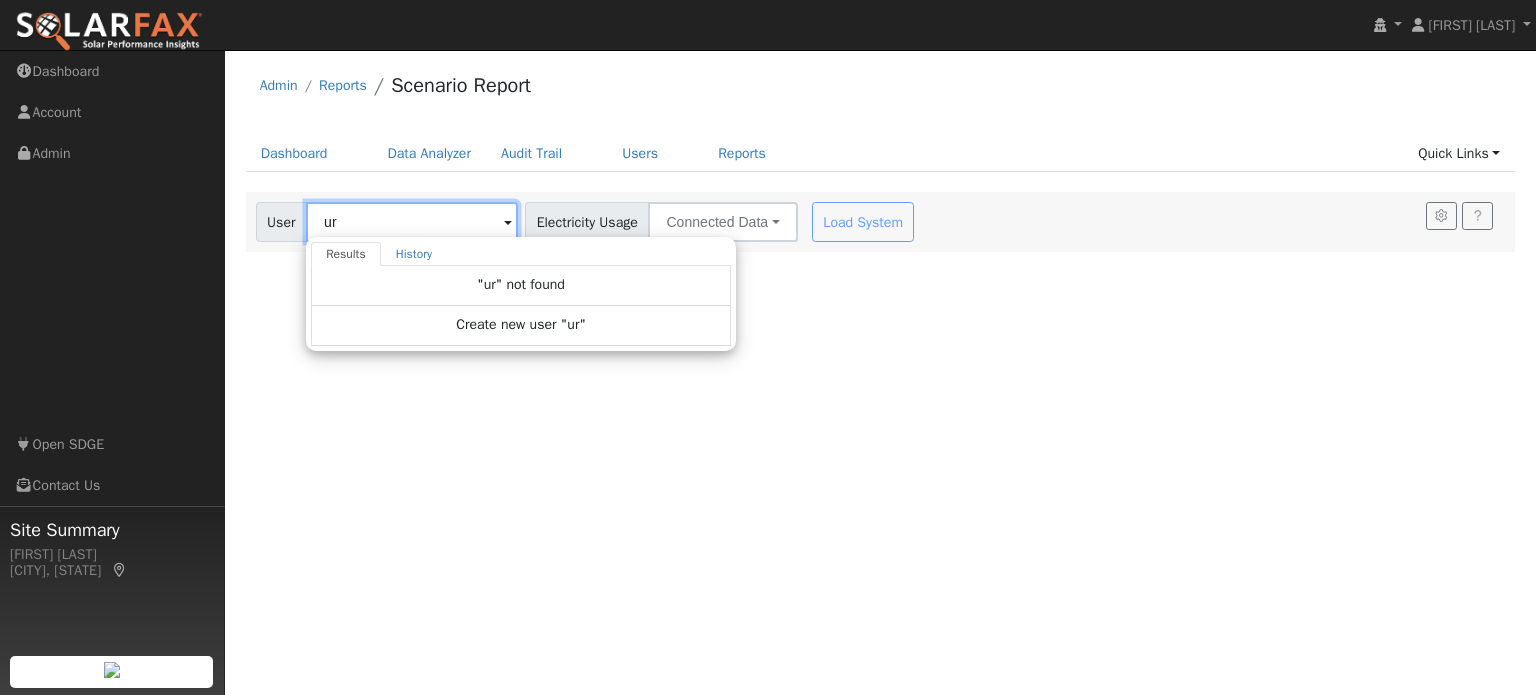 type on "u" 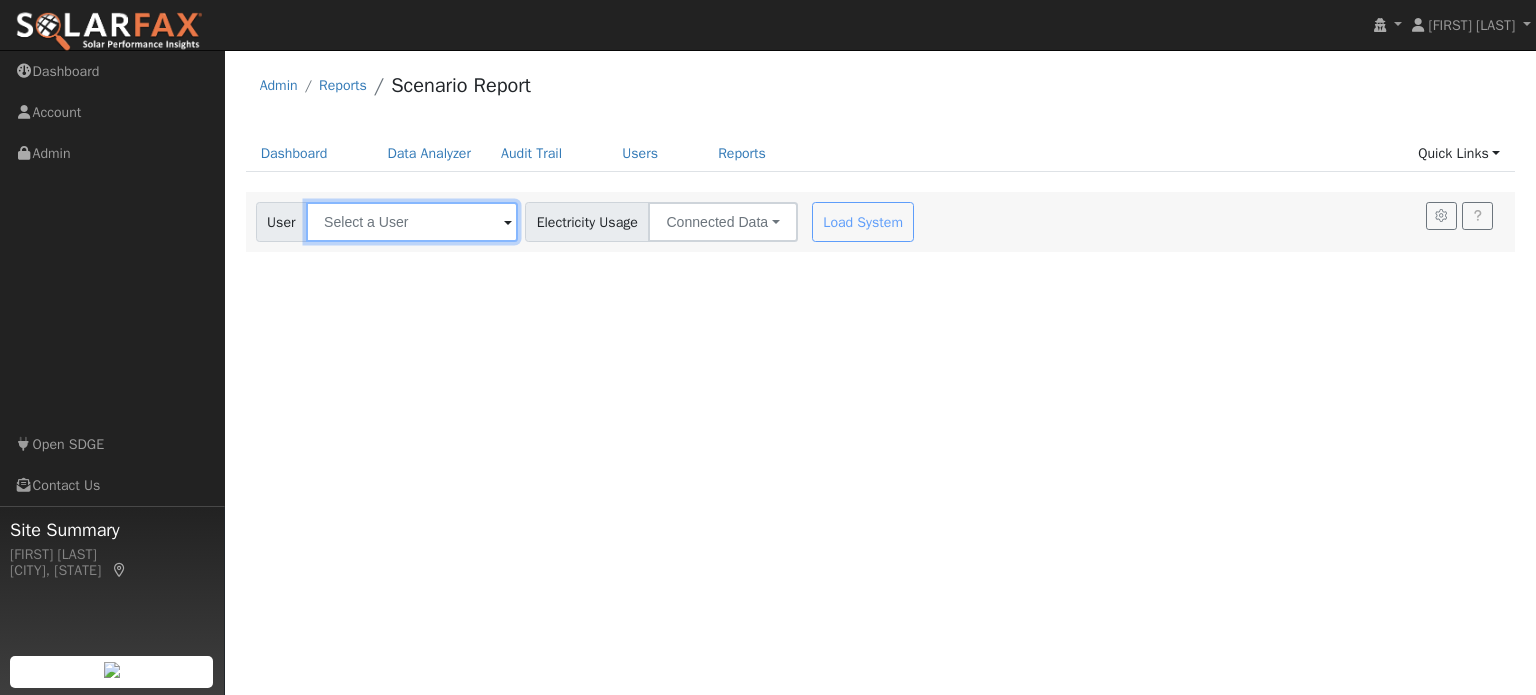 paste on "[PERSON]" 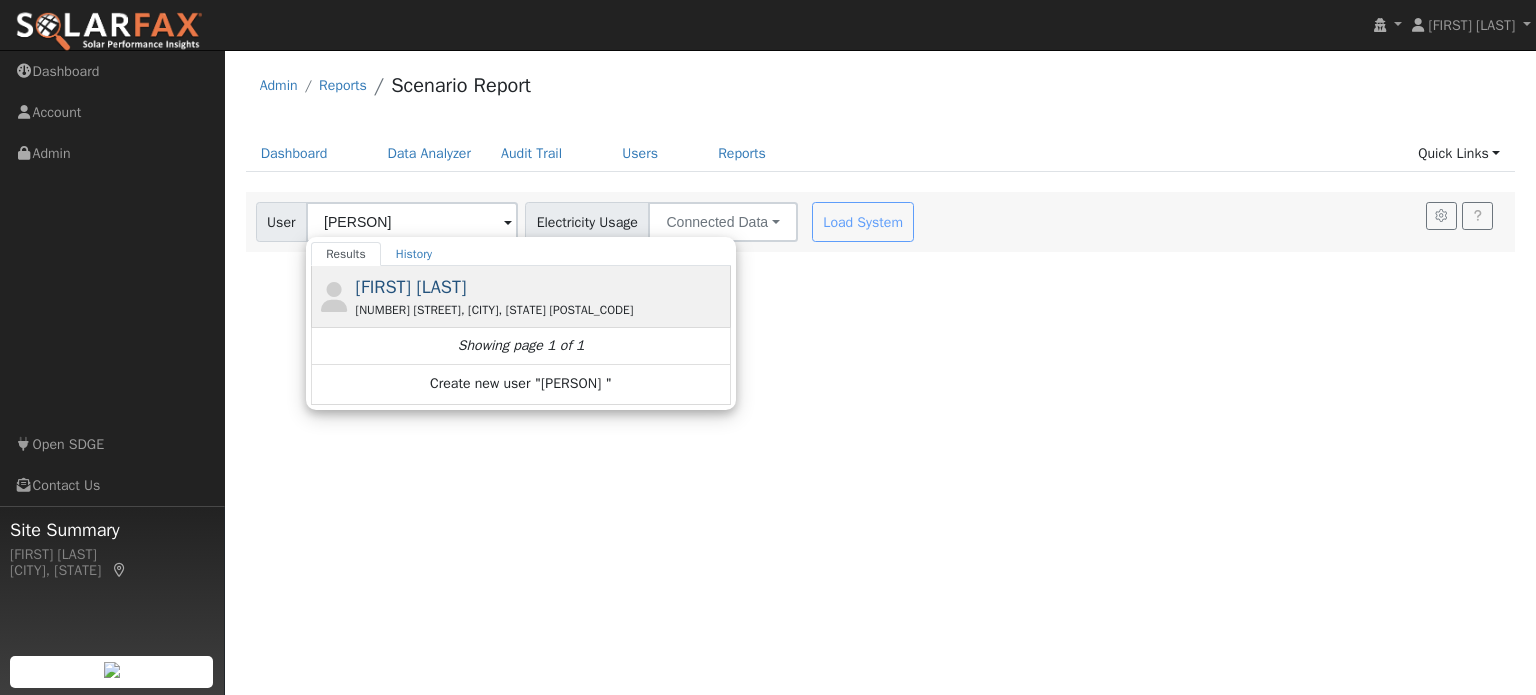 click on "[PERSON] [NUMBER] [STREET], [CITY], [STATE] [POSTAL_CODE]" at bounding box center (541, 296) 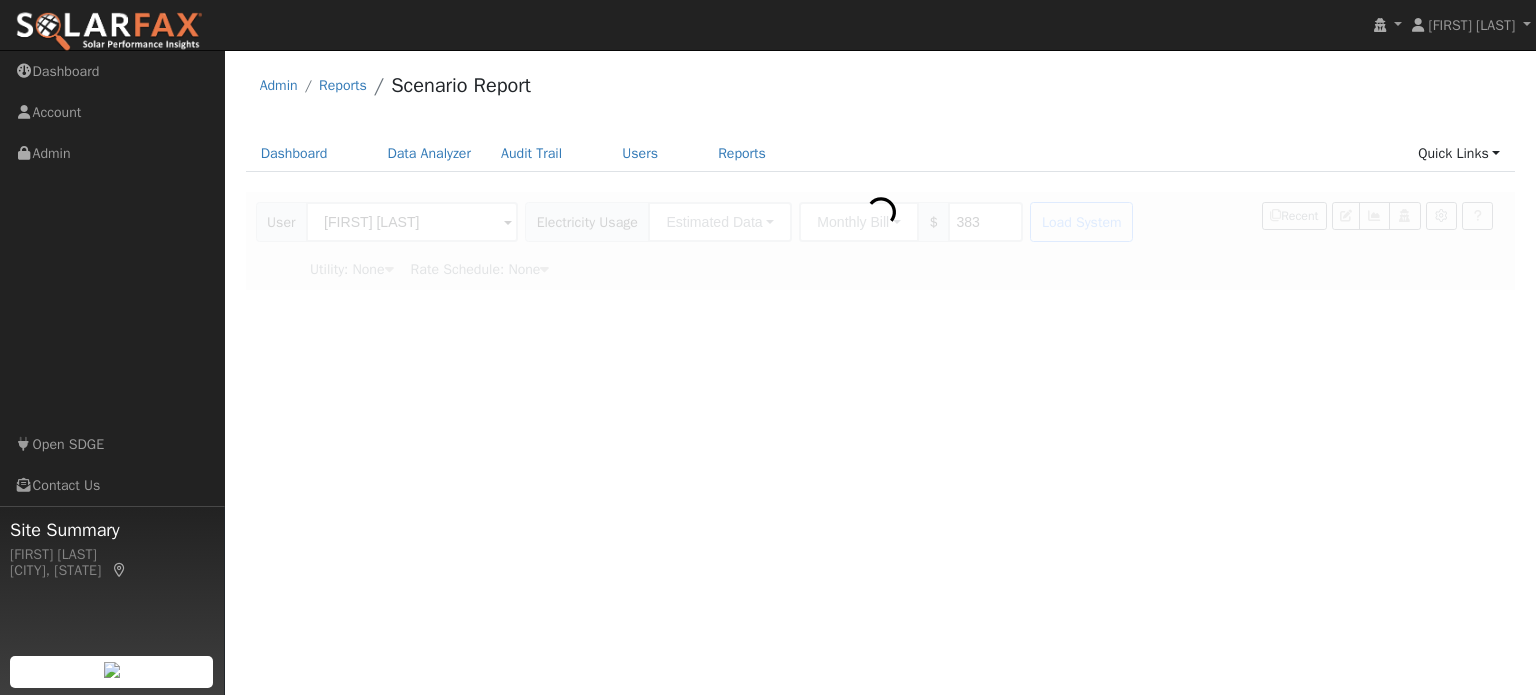 type on "San Diego Gas & Electric" 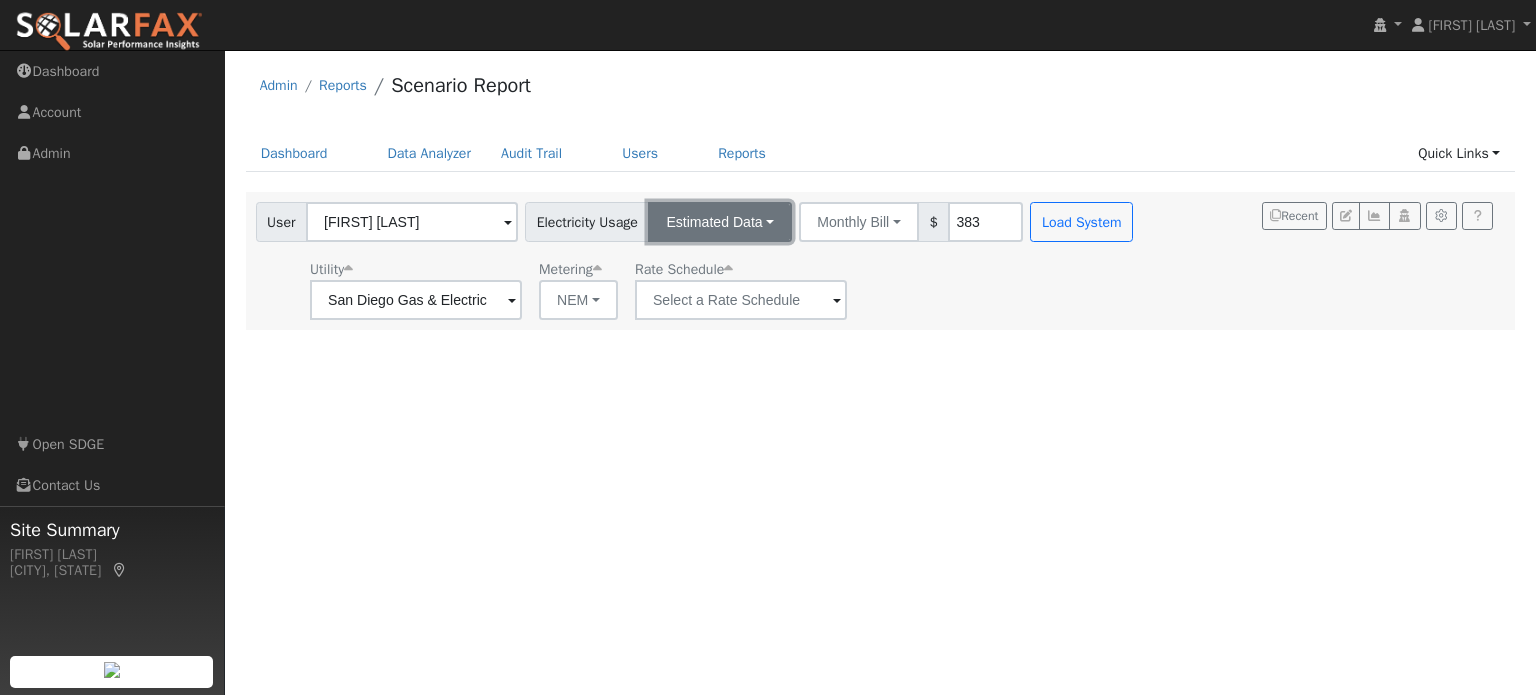 click on "Estimated Data" at bounding box center [720, 222] 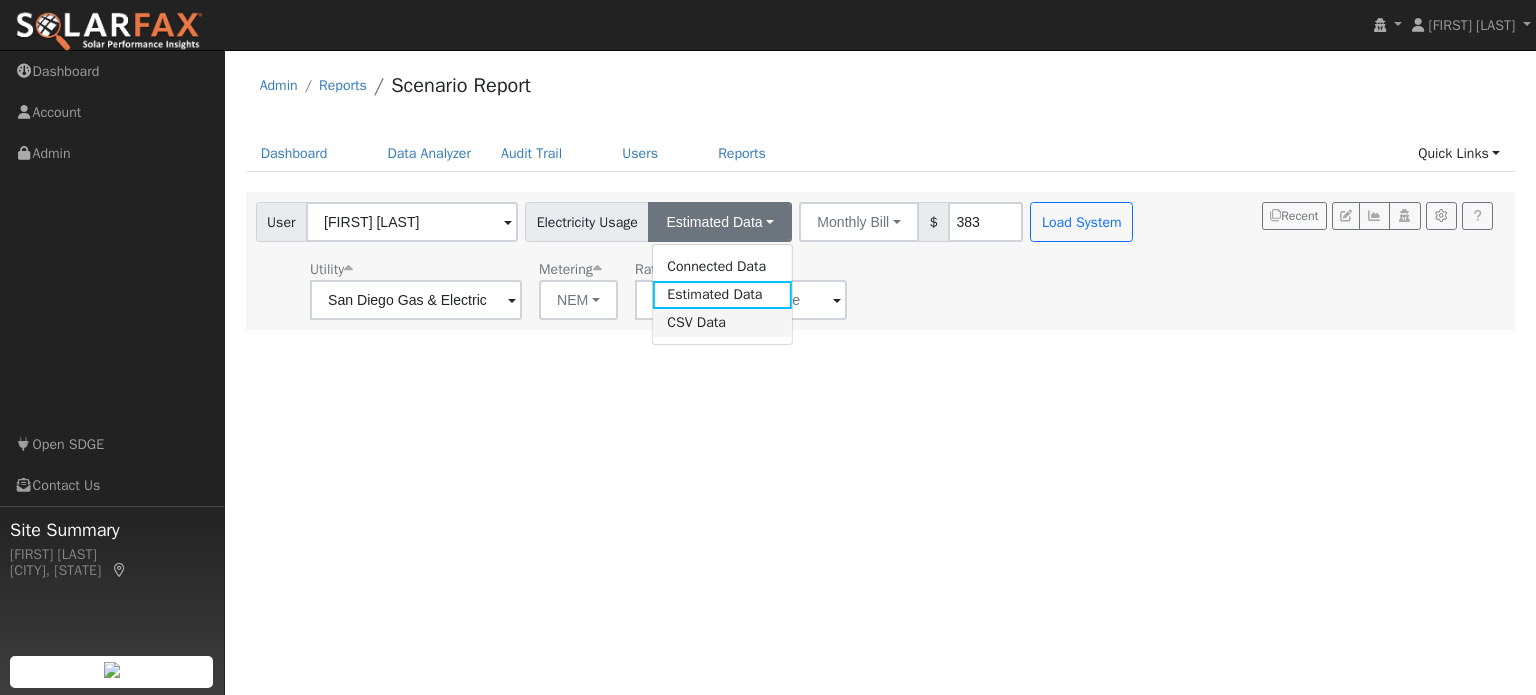 click on "CSV Data" at bounding box center (722, 323) 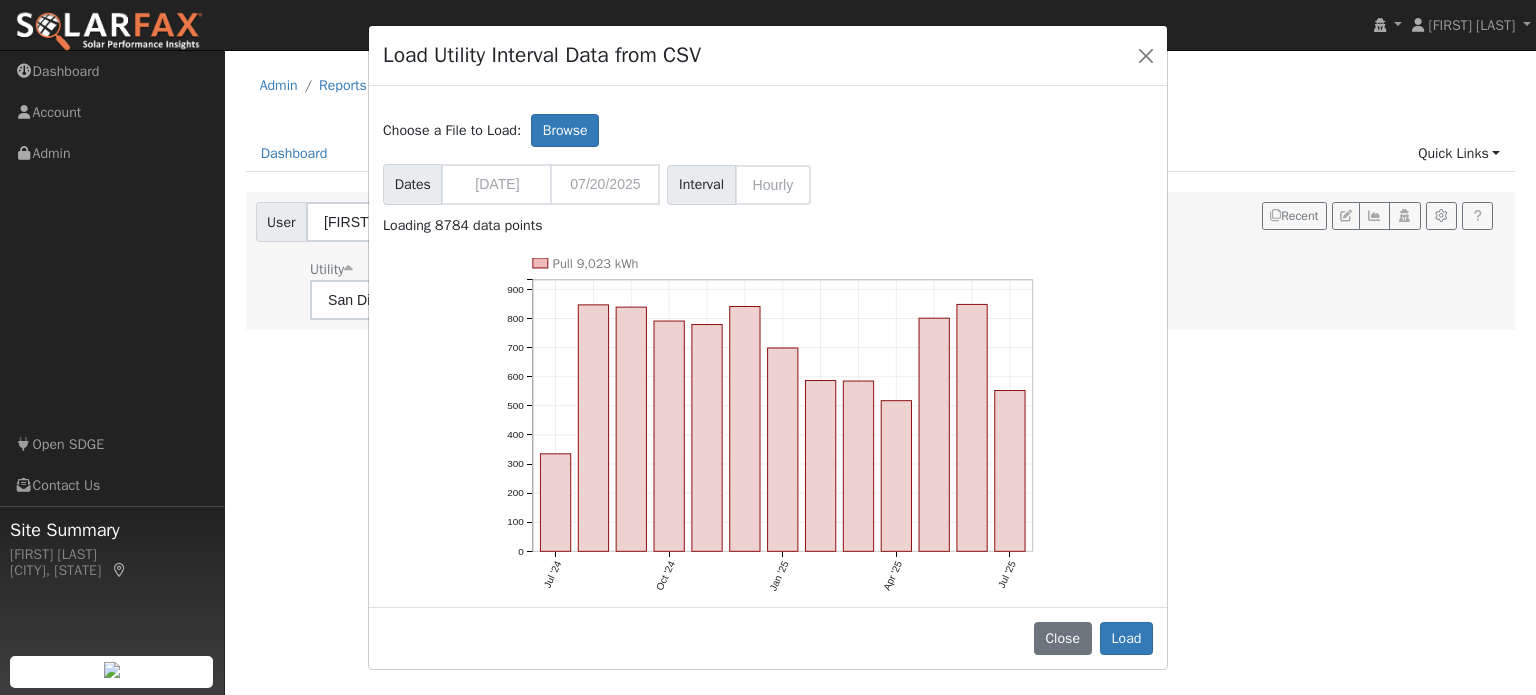 click on "Pull [NUMBER] kWh [MONTH] '[YEAR]' [MONTH] '[YEAR]' [MONTH] '[YEAR]' [MONTH] '[YEAR]' [MONTH] '[YEAR]' 0 100 200 300 400 500 600 700 800 900 onclick="" onclick="" onclick="" onclick="" onclick="" onclick="" onclick="" onclick="" onclick="" onclick="" onclick="" onclick="" onclick=""" 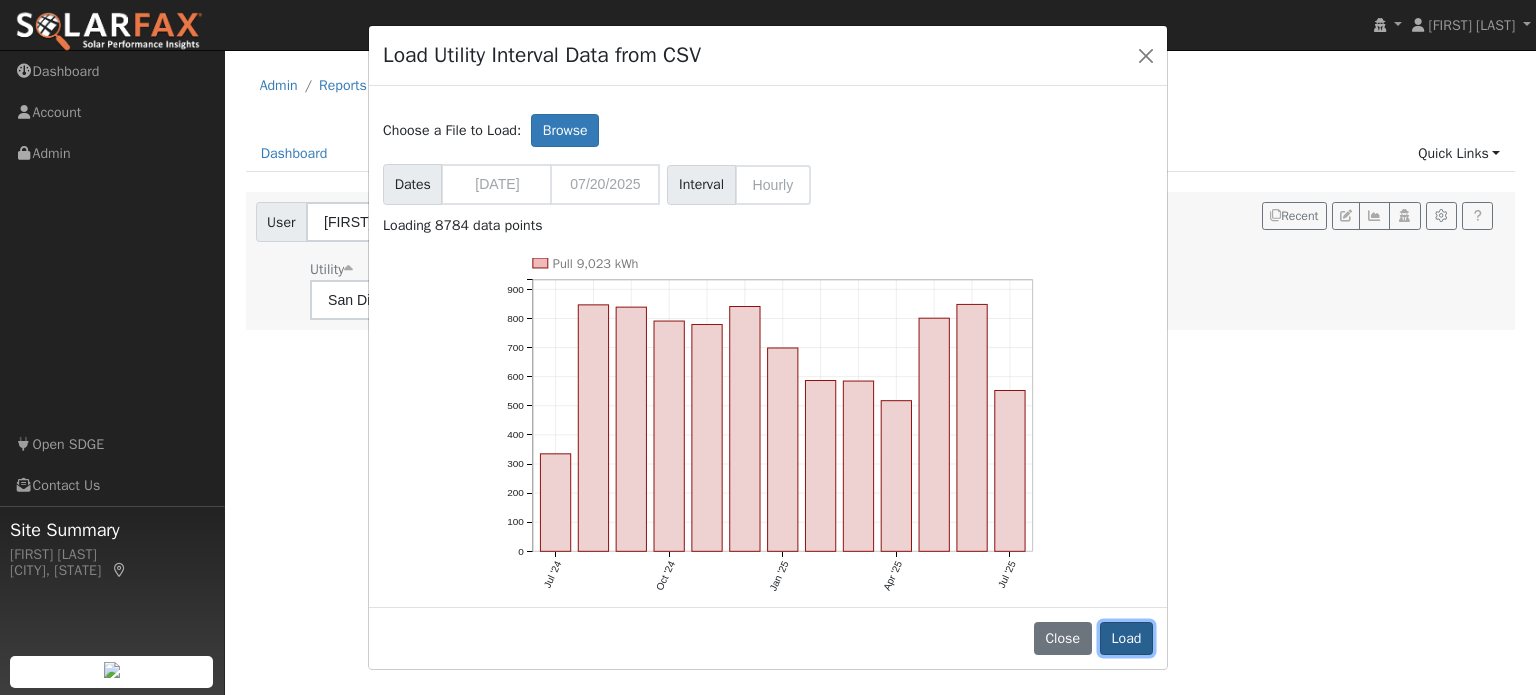 click on "Load" at bounding box center (1126, 639) 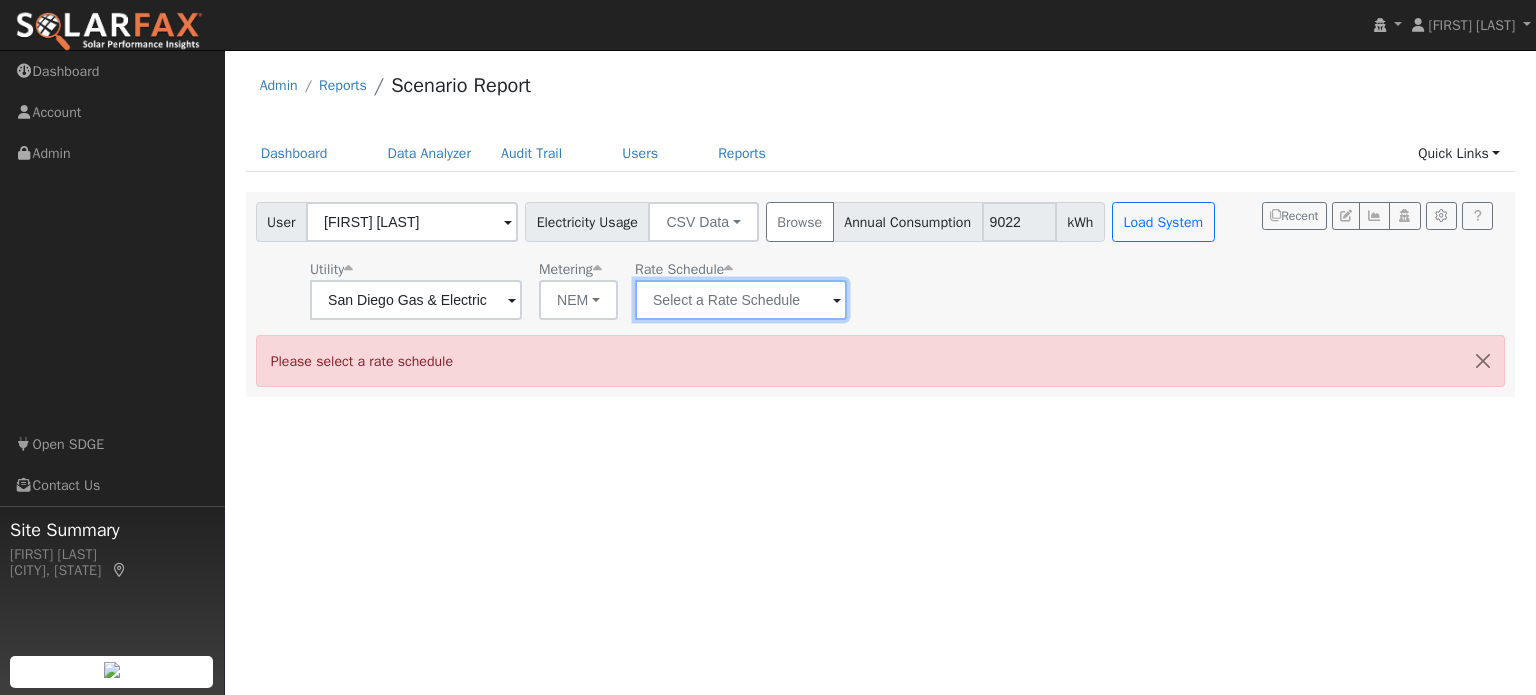 click at bounding box center [416, 300] 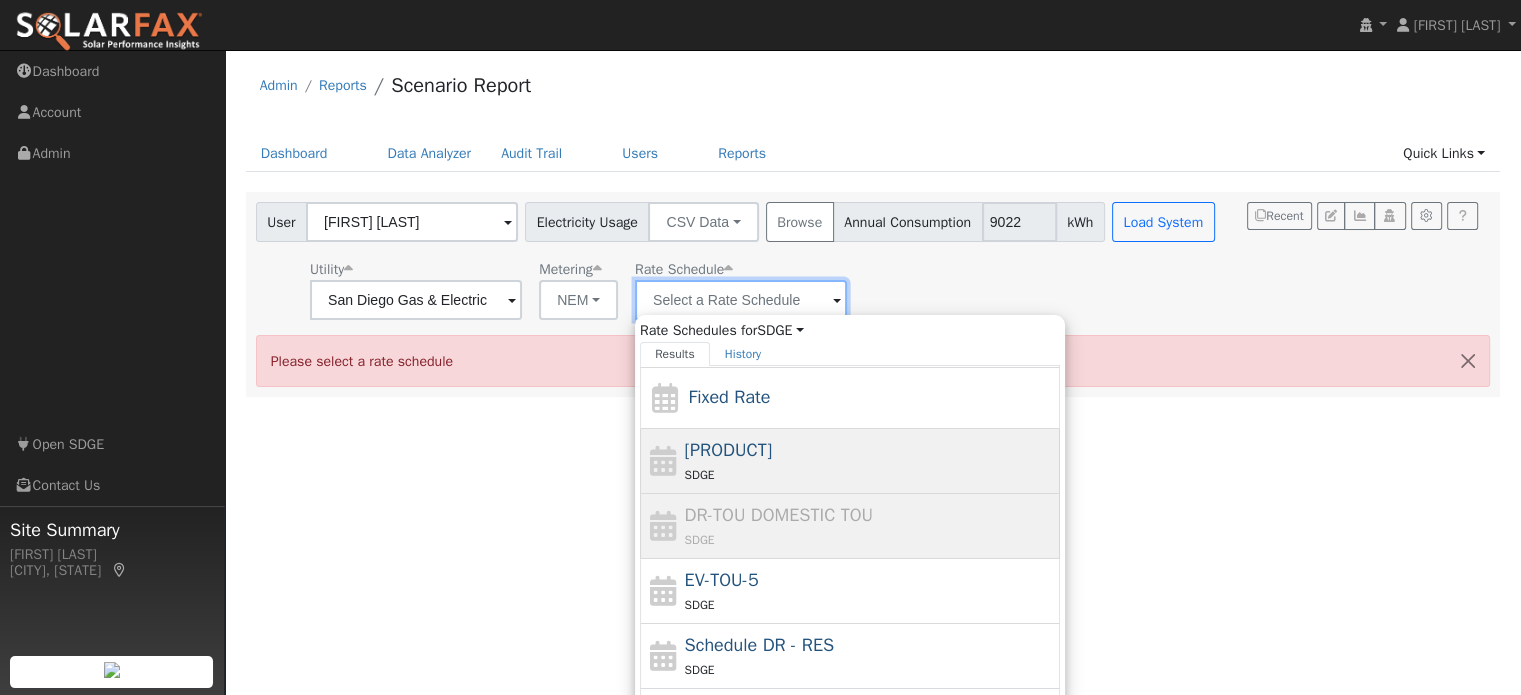 scroll, scrollTop: 87, scrollLeft: 0, axis: vertical 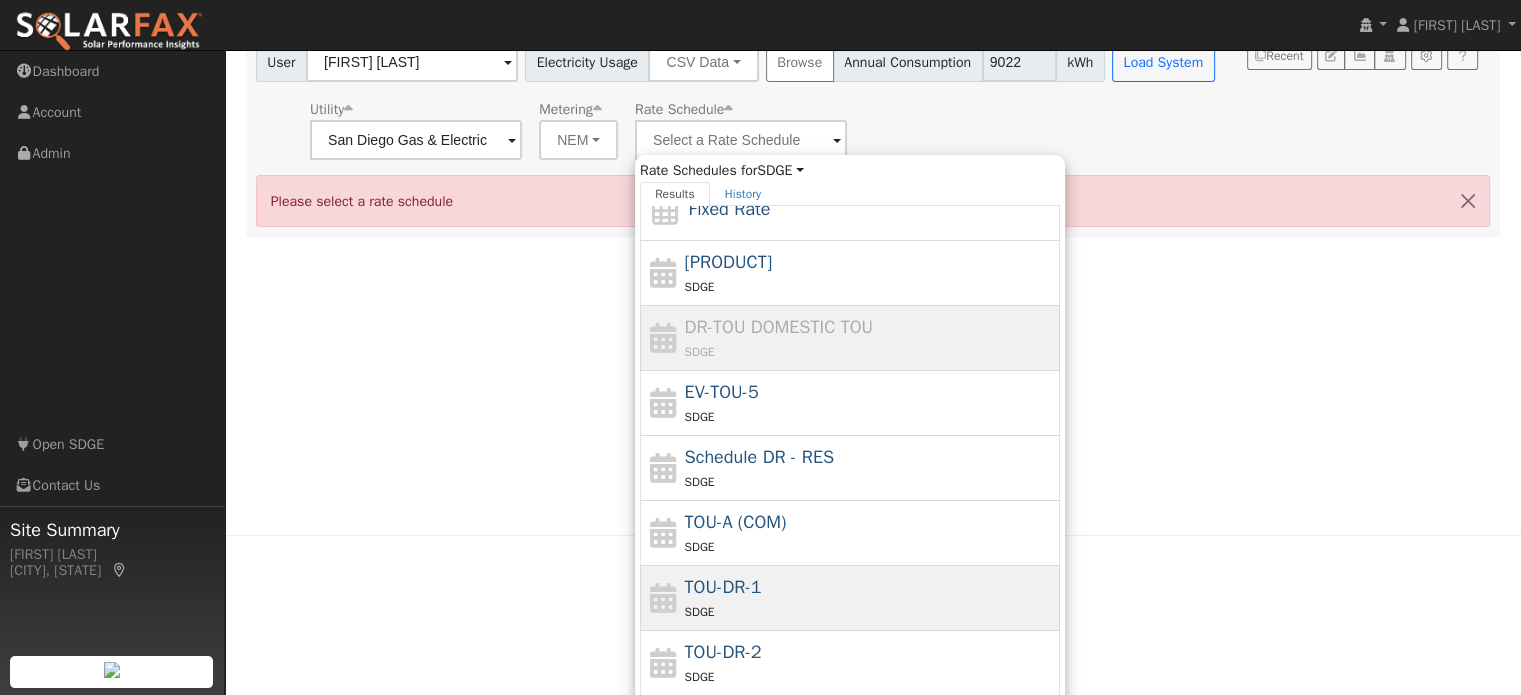click on "TOU-DR-1 SDGE" at bounding box center [870, 598] 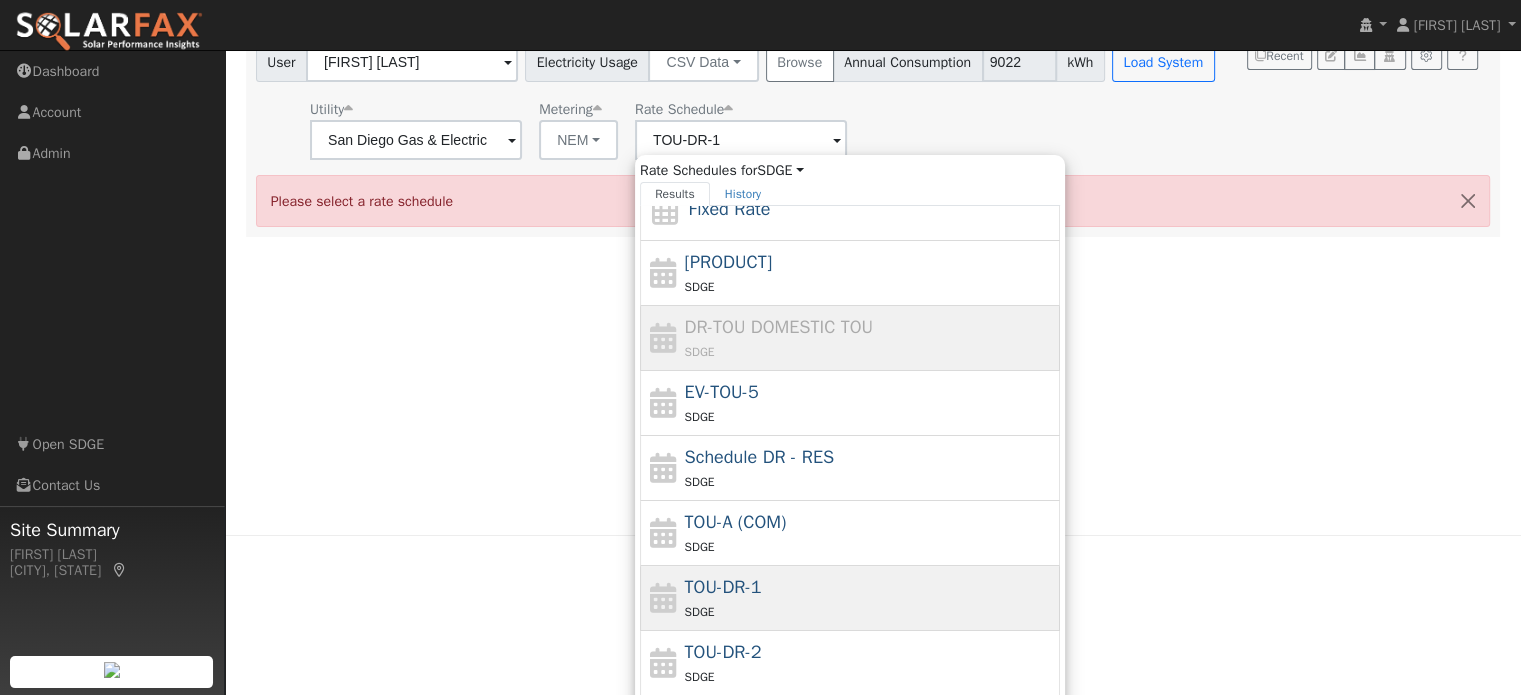 scroll, scrollTop: 0, scrollLeft: 0, axis: both 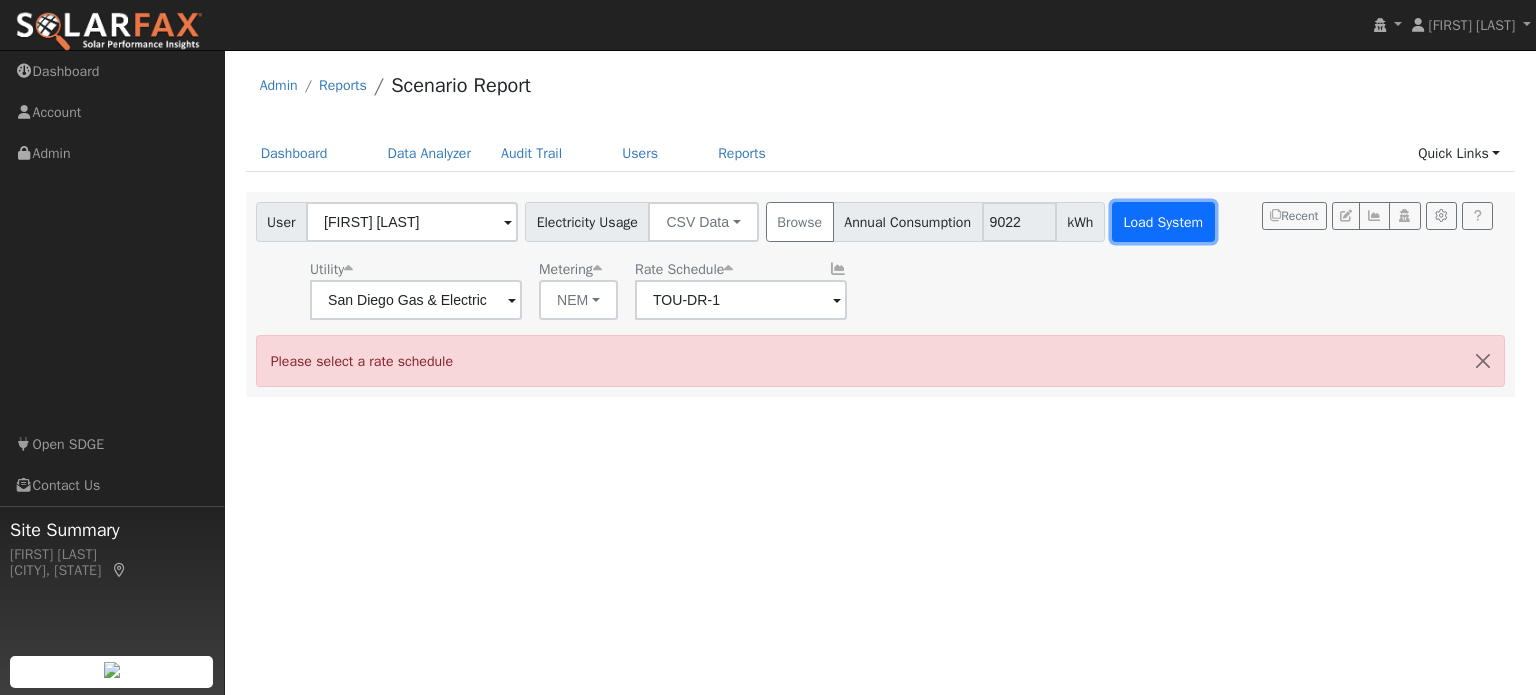 click on "Load System" at bounding box center [1163, 222] 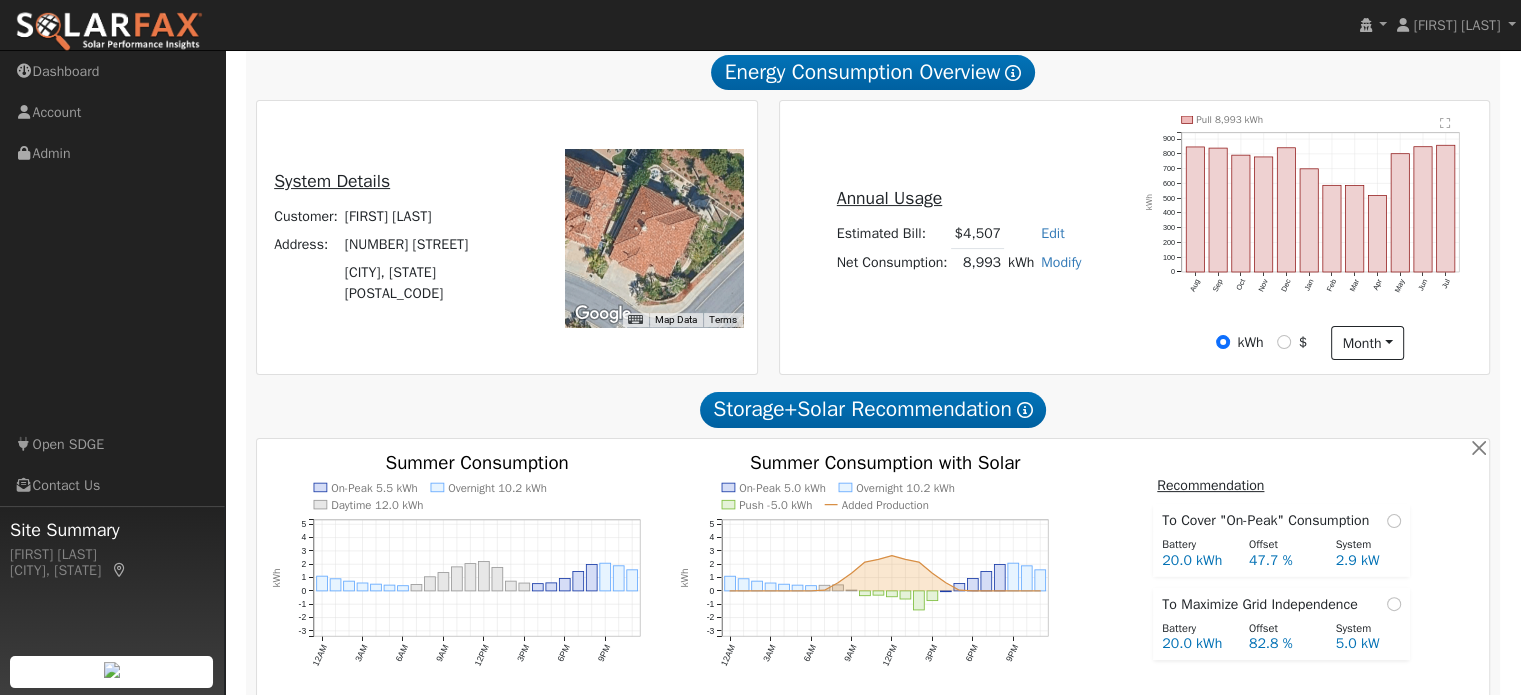scroll, scrollTop: 392, scrollLeft: 0, axis: vertical 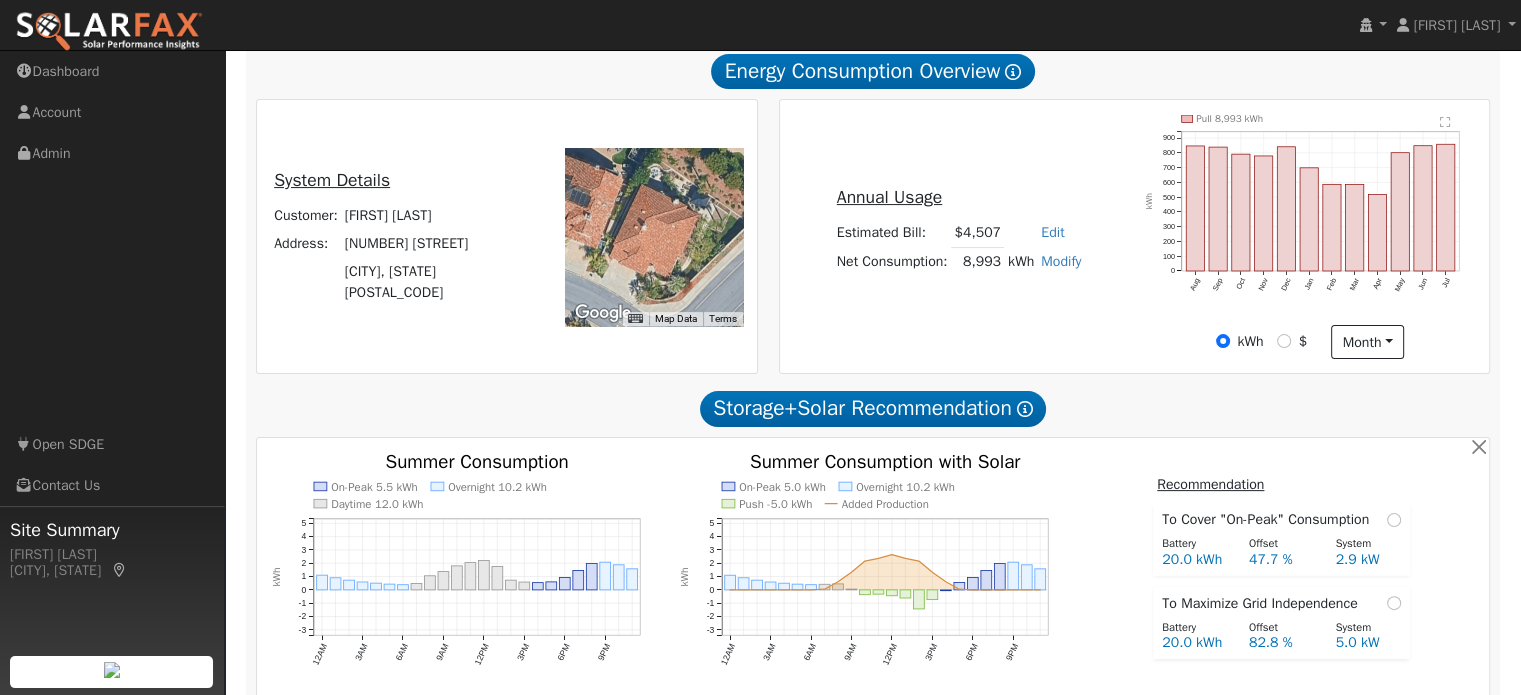 click on "Modify" at bounding box center (1061, 261) 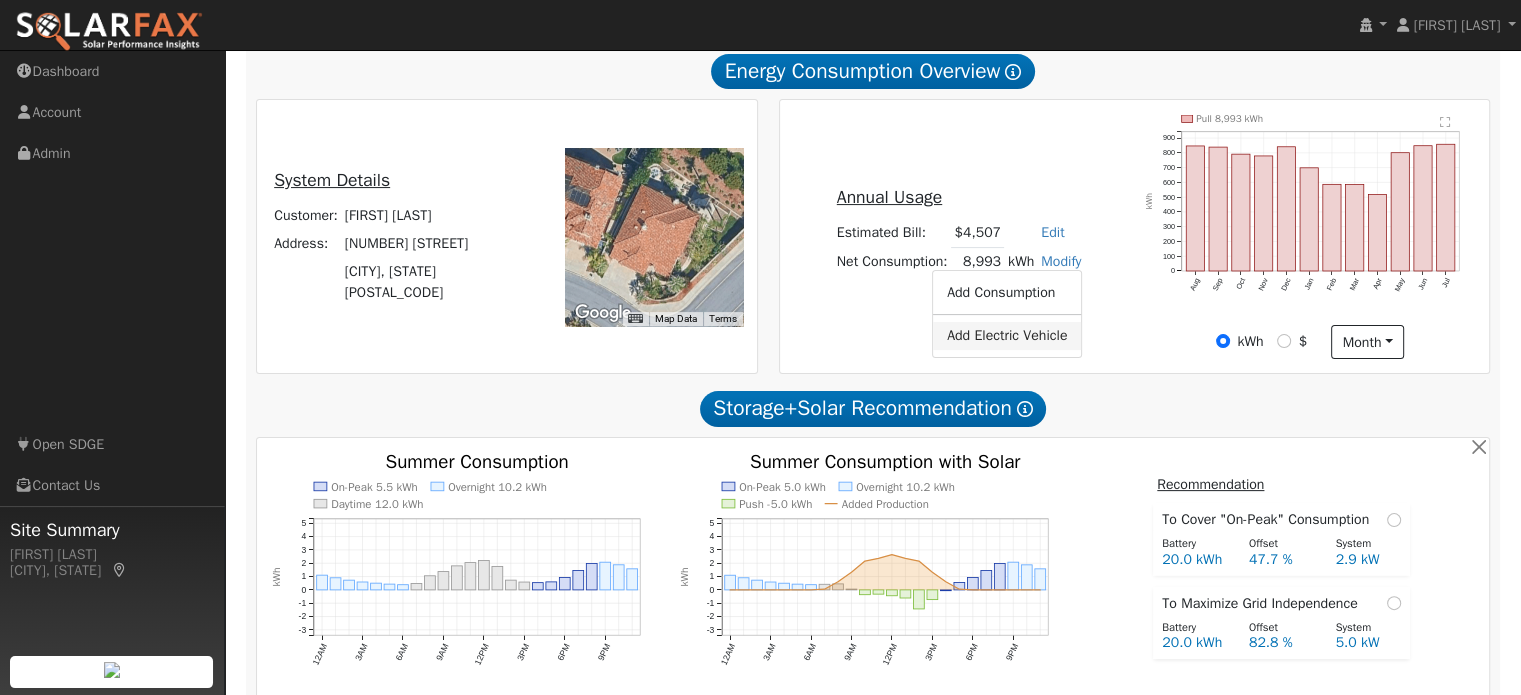 click on "Add Electric Vehicle" at bounding box center (1007, 336) 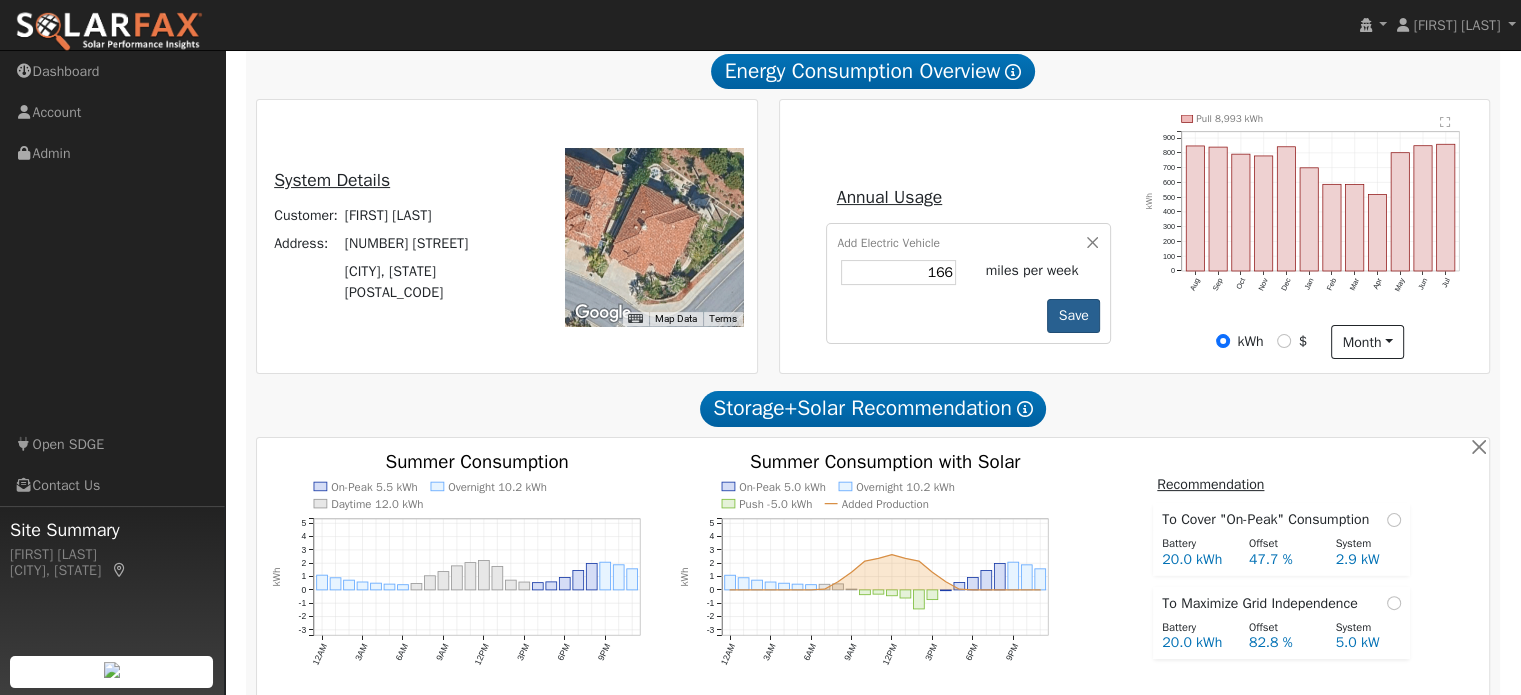 type on "166" 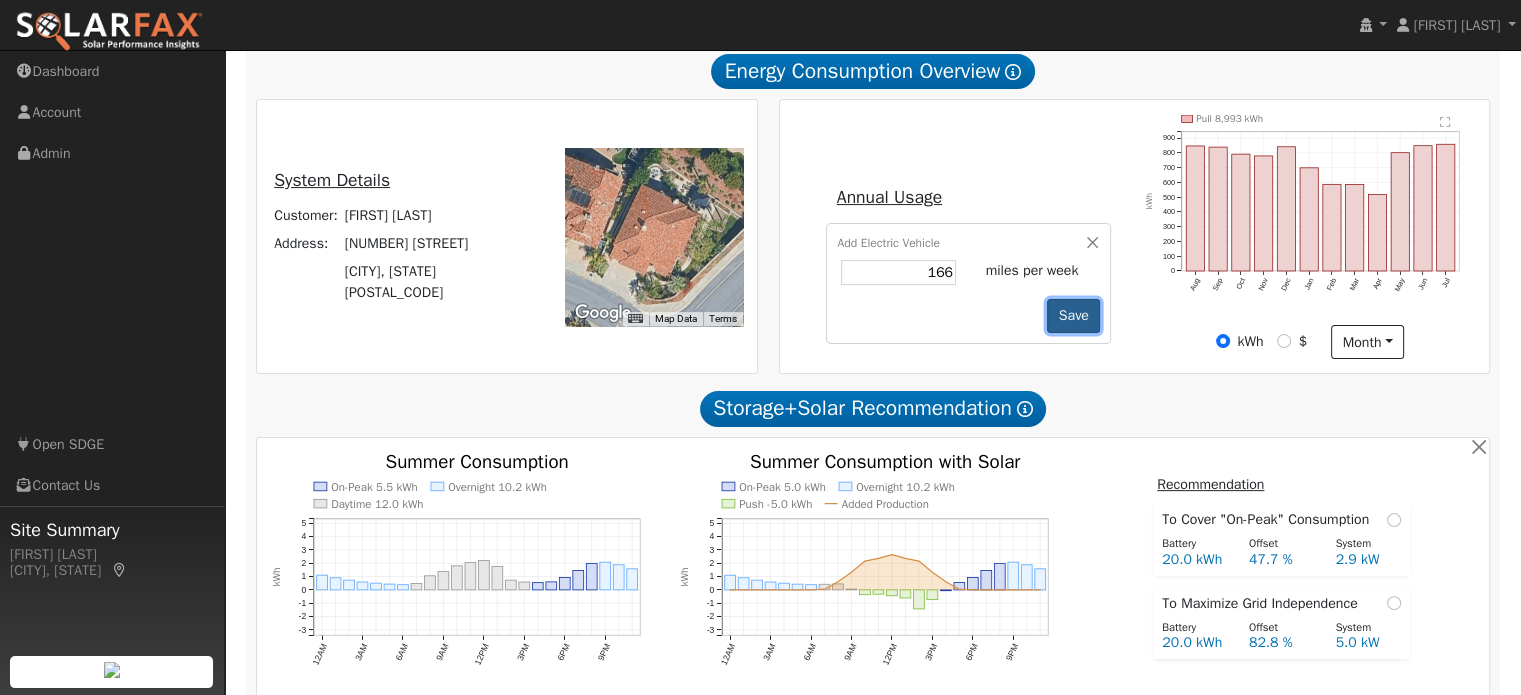 click on "Save" at bounding box center (1073, 316) 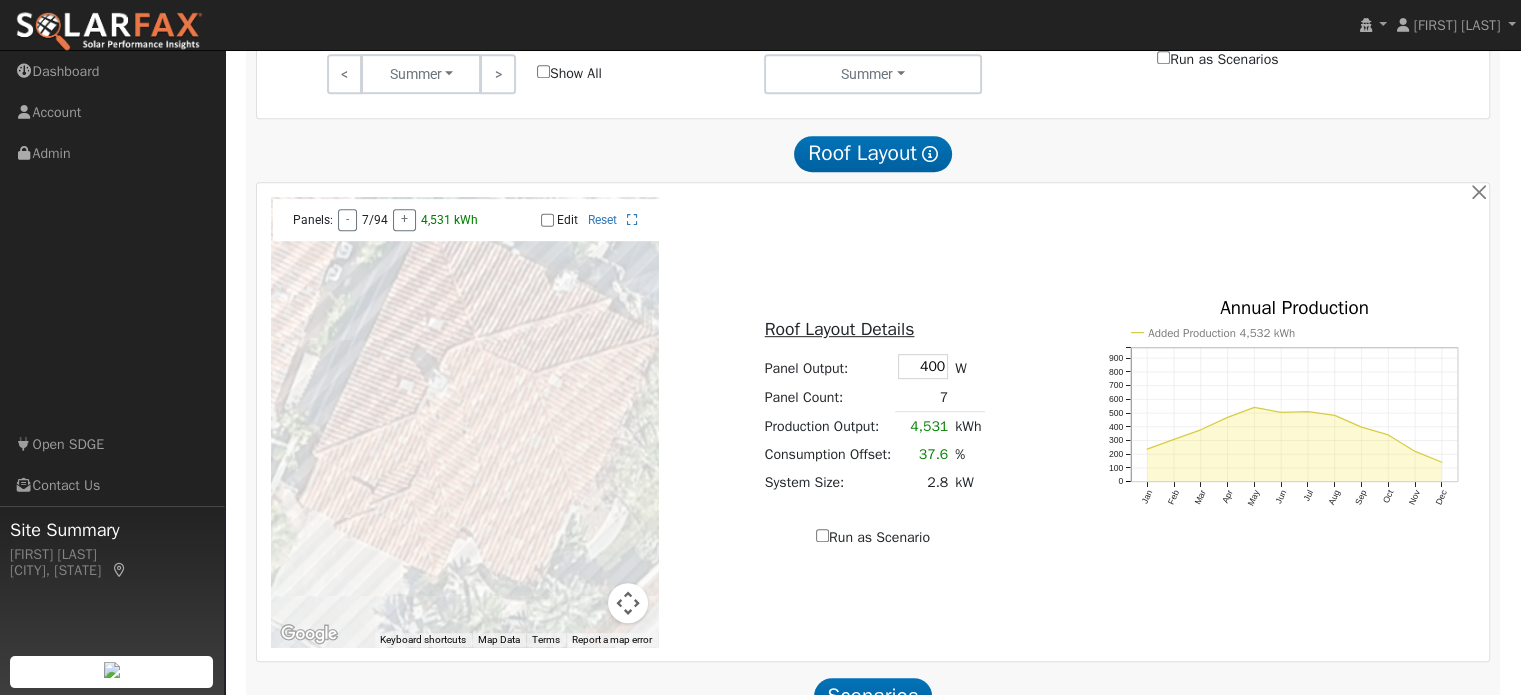 scroll, scrollTop: 1252, scrollLeft: 0, axis: vertical 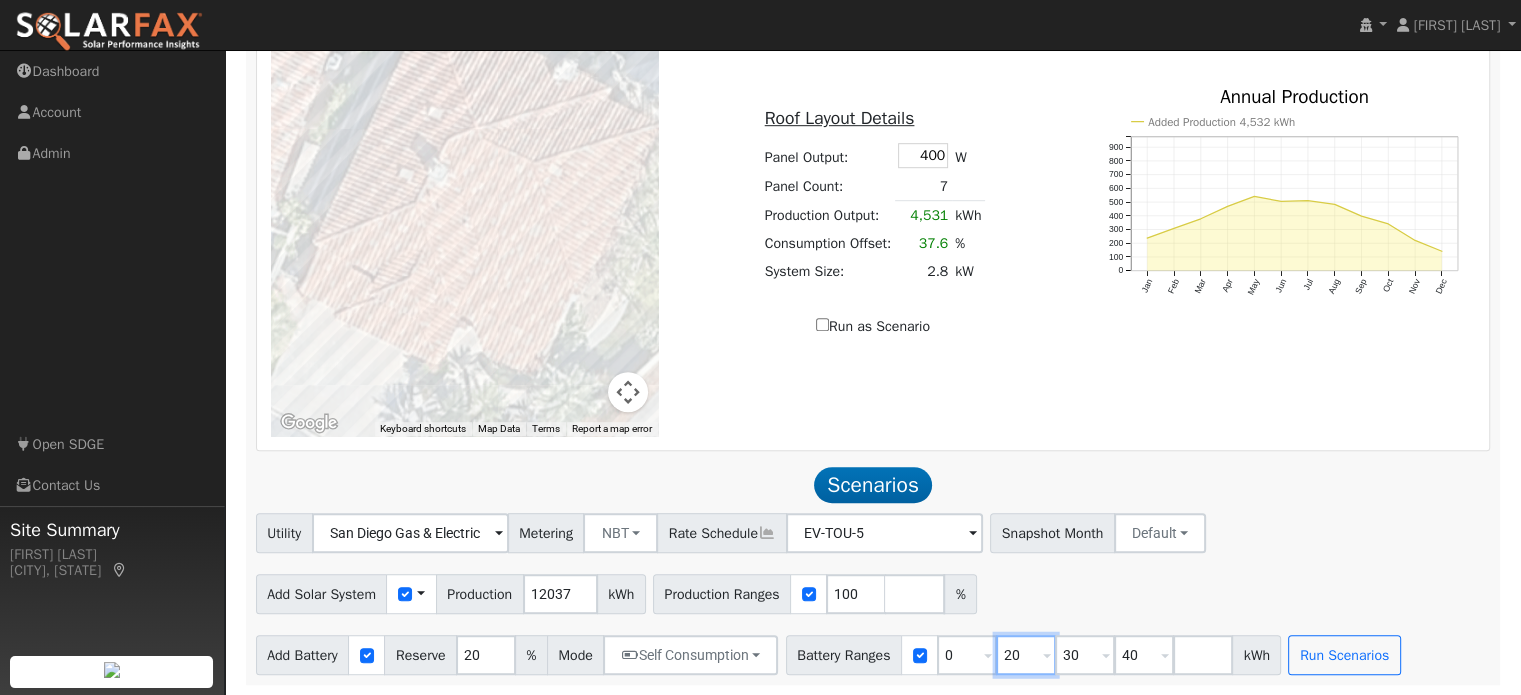 click on "20" at bounding box center (1026, 655) 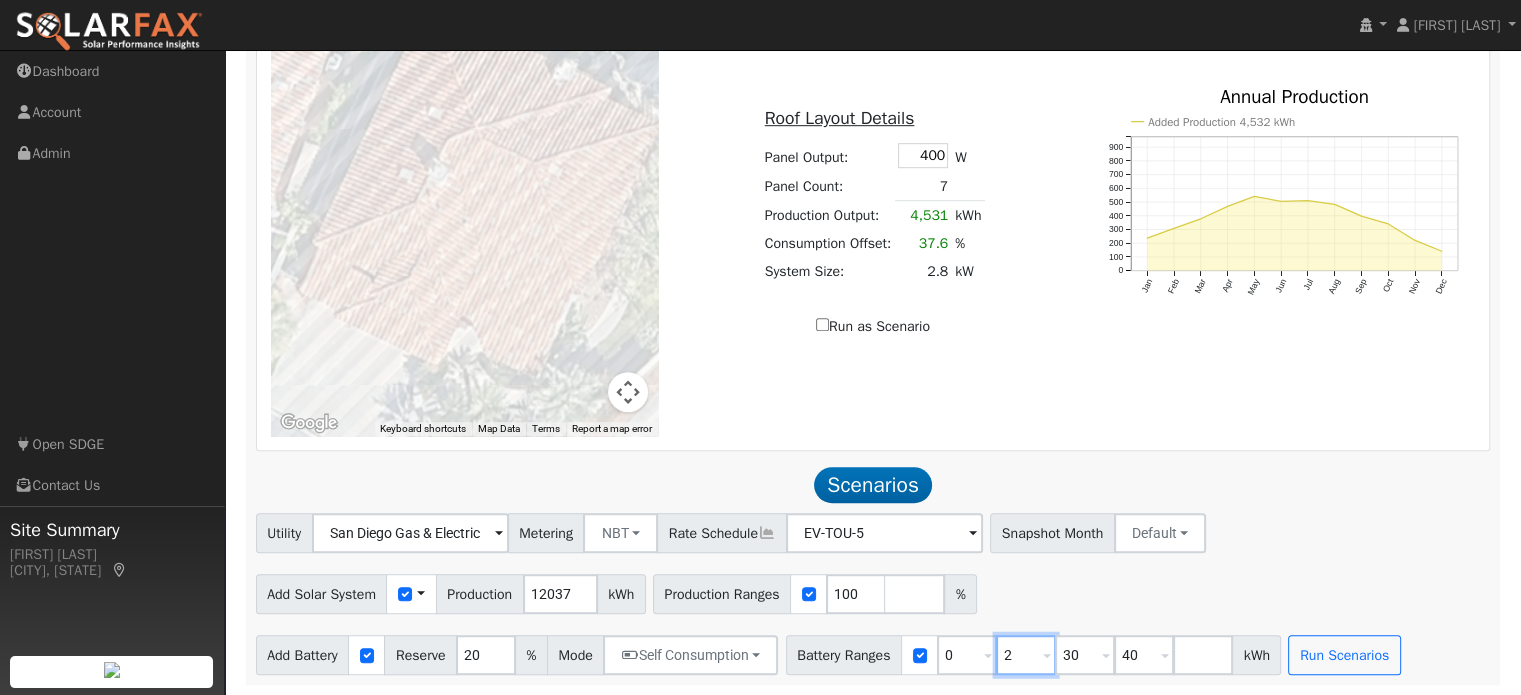 type on "30" 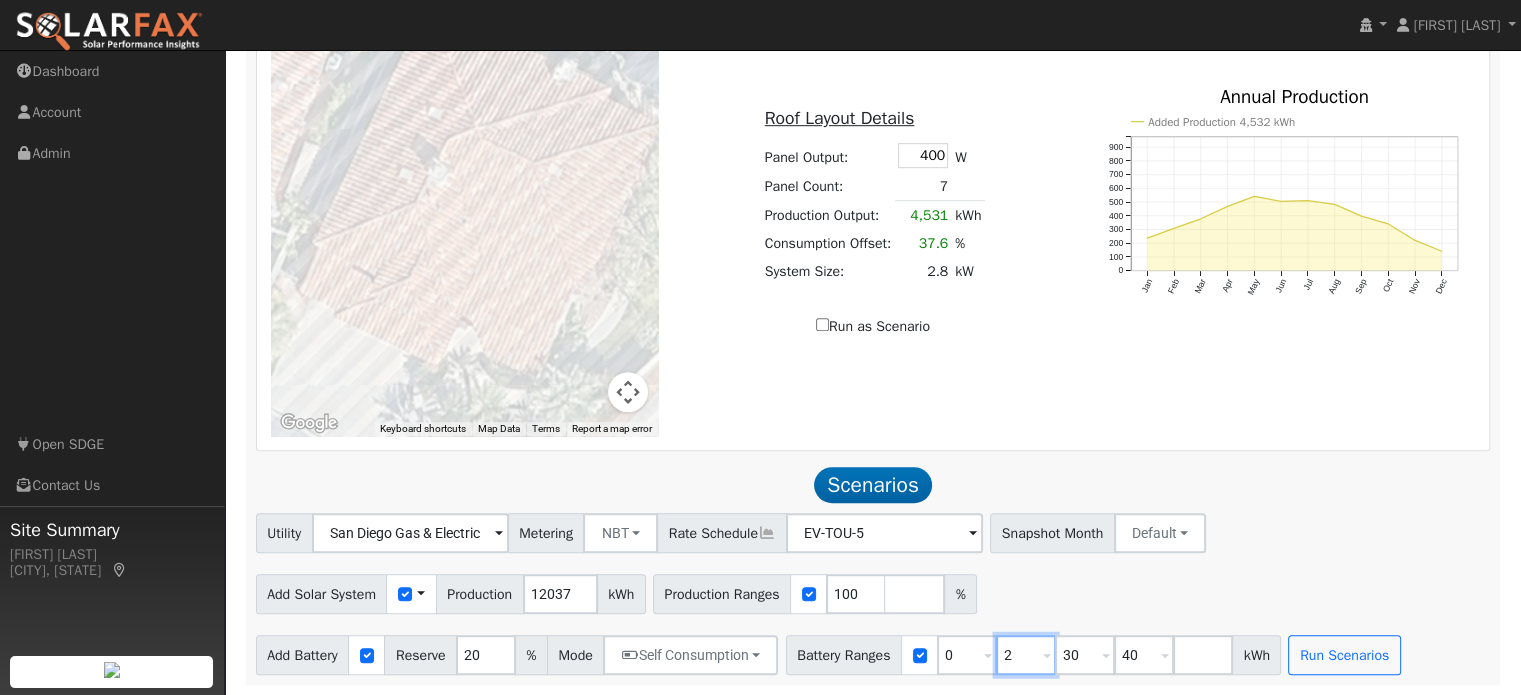 type on "40" 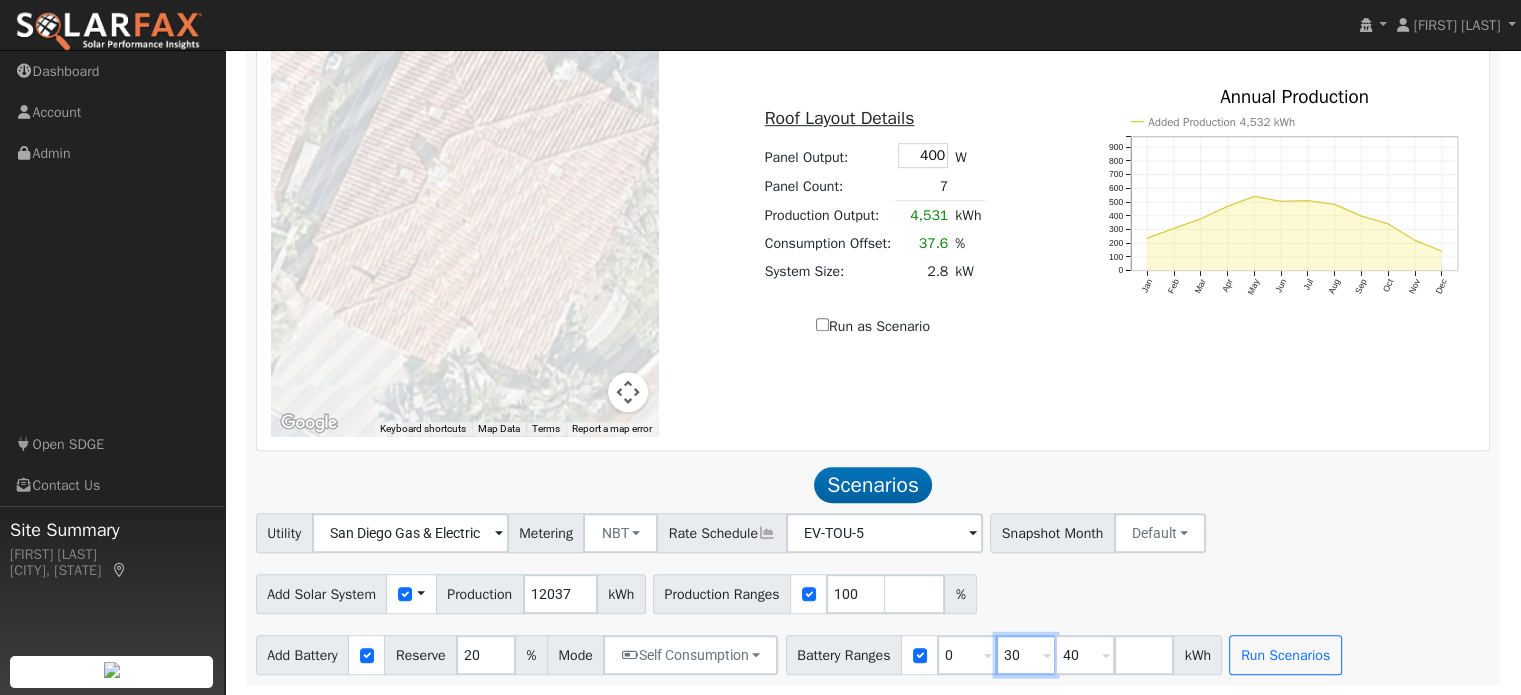 click on "30" at bounding box center [1026, 655] 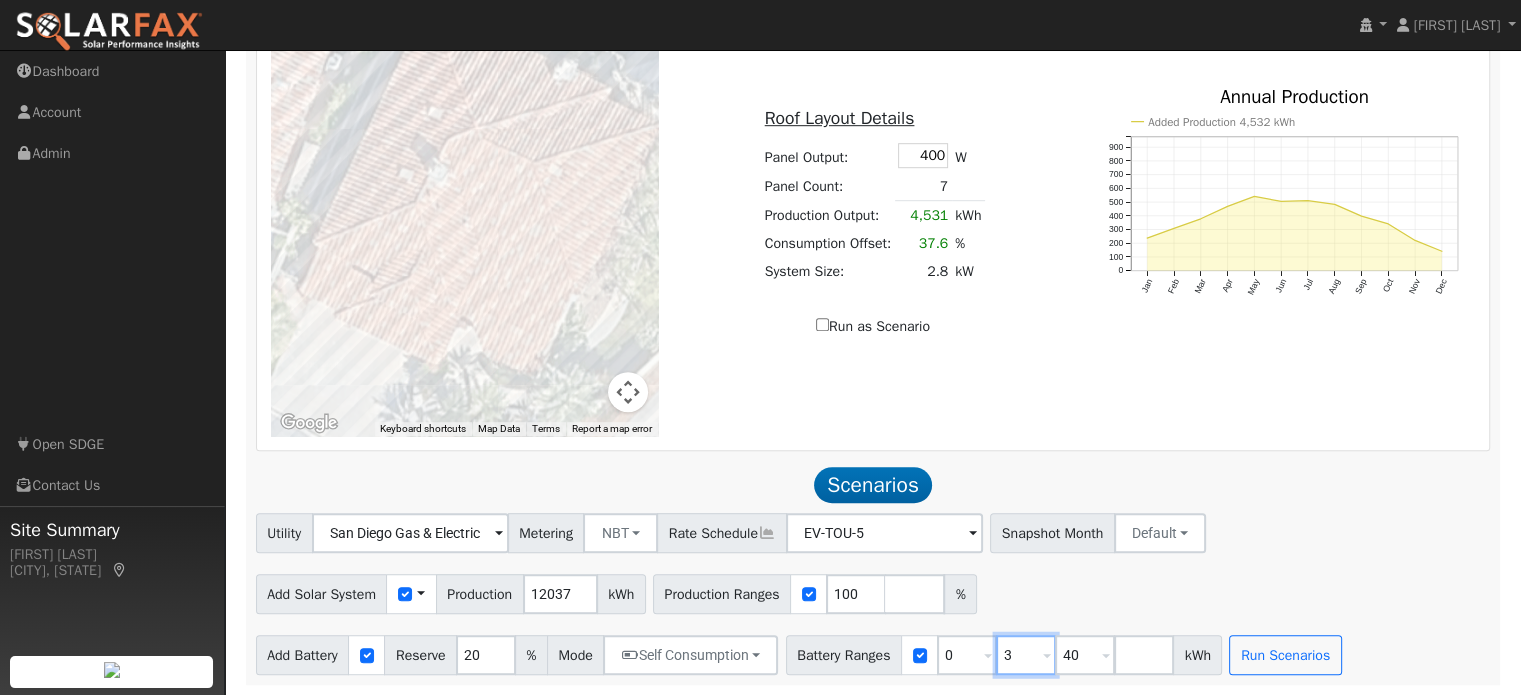 type on "40" 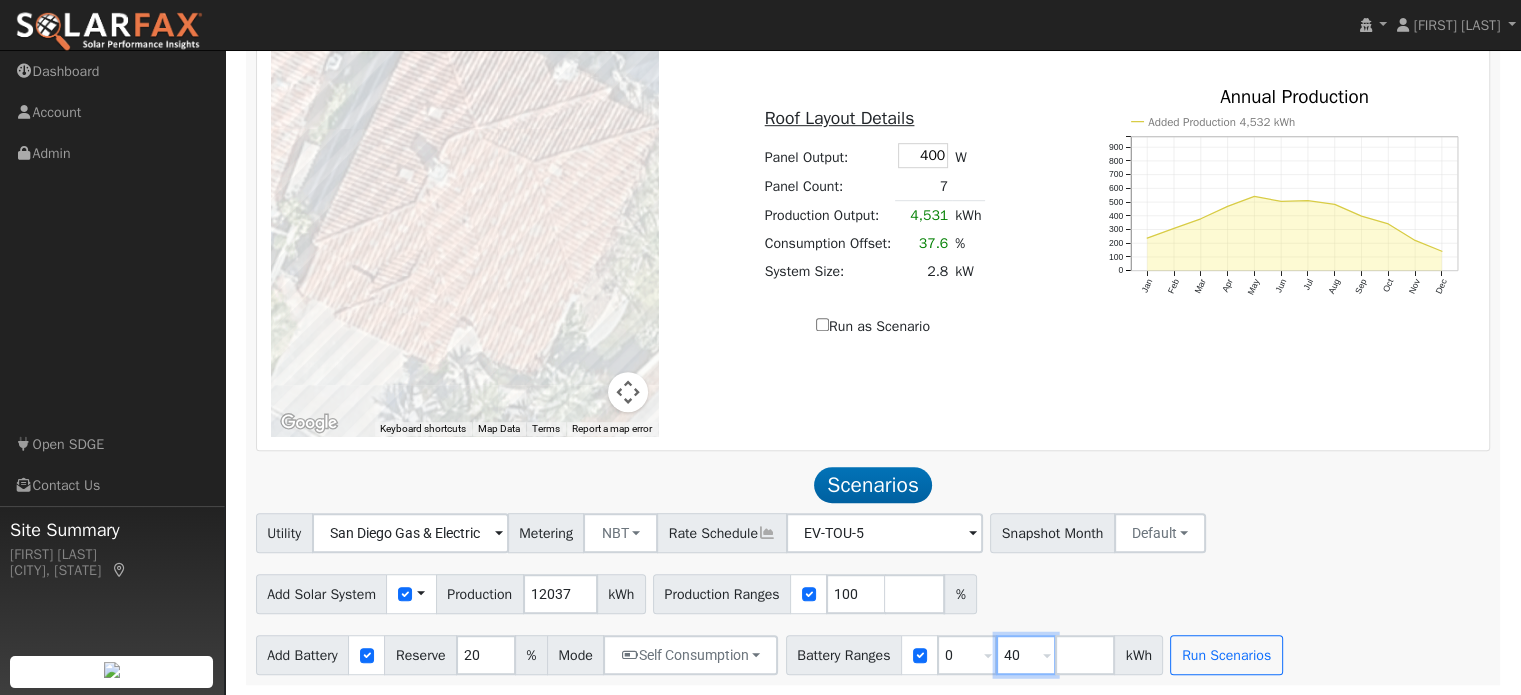 click on "40" at bounding box center (1026, 655) 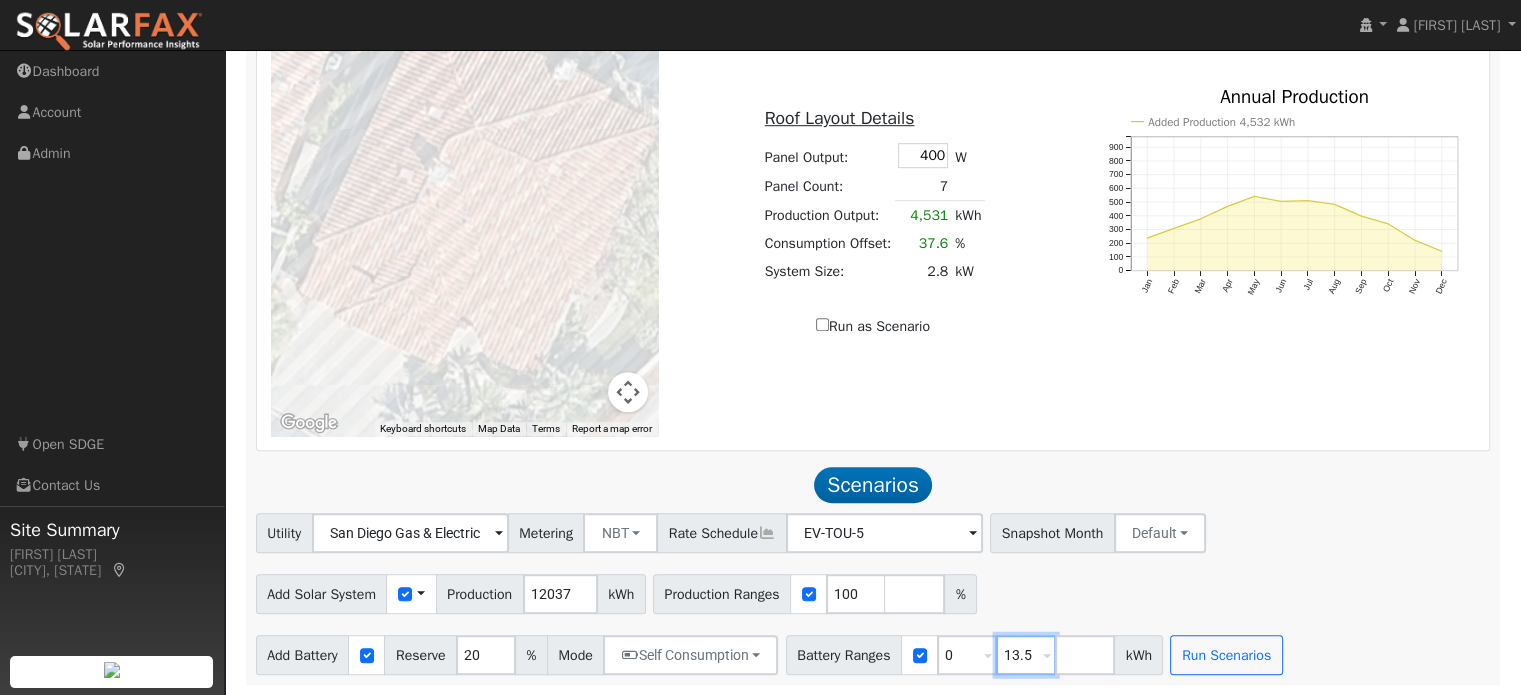 type on "13.5" 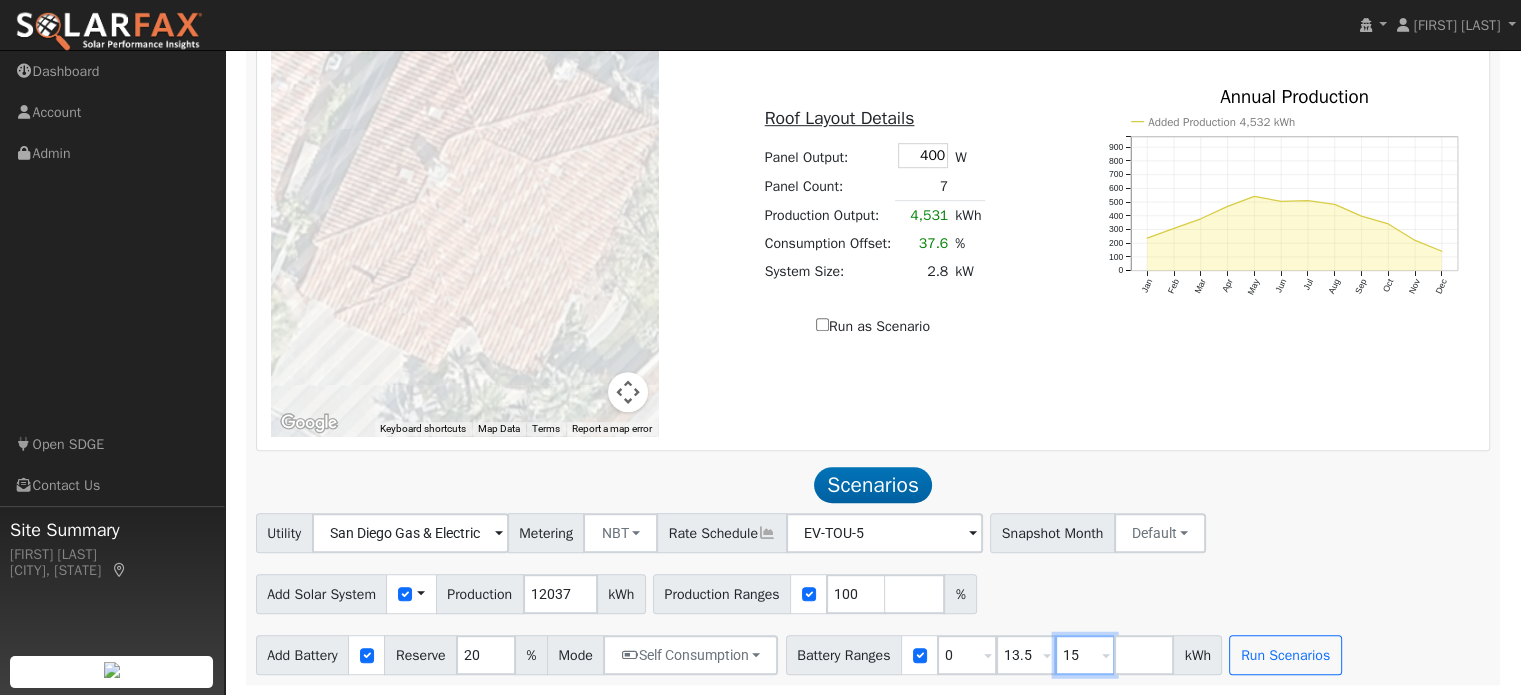 type on "15" 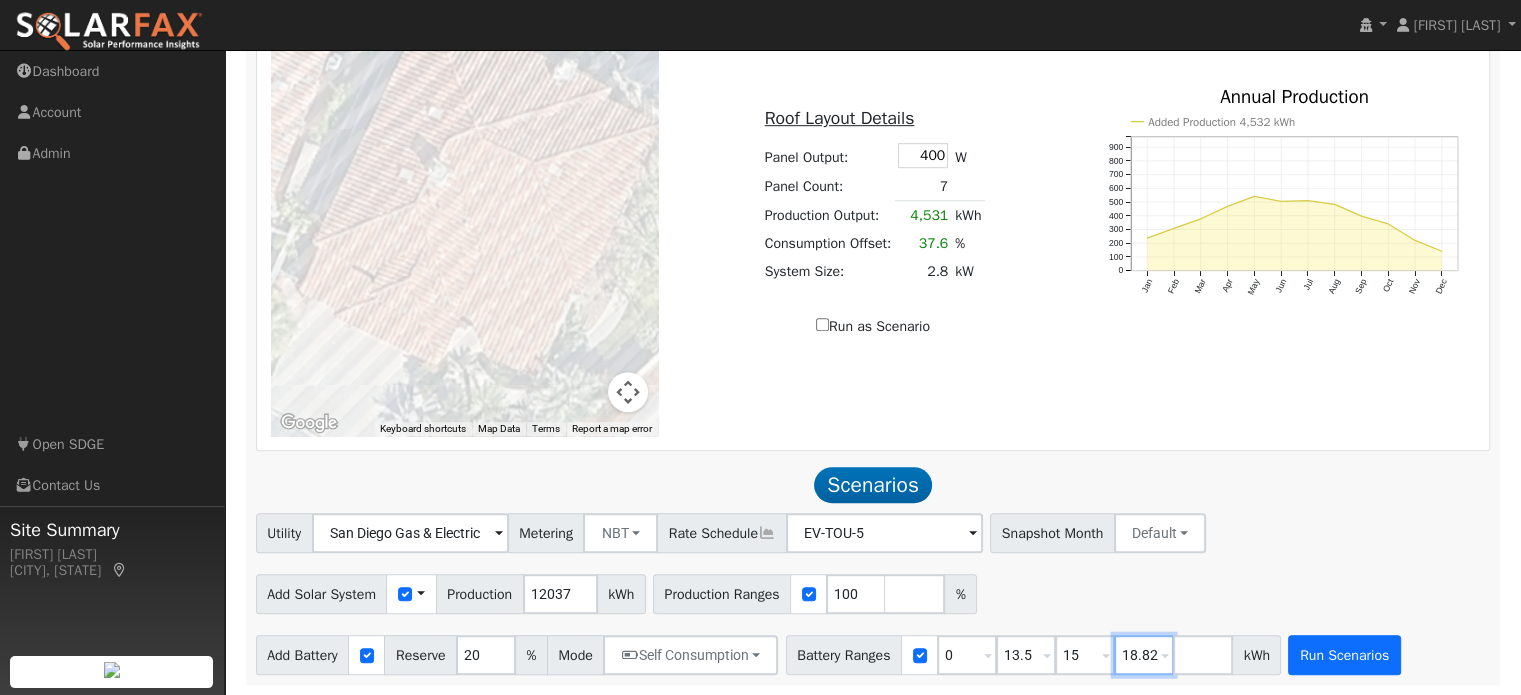 type on "18.82" 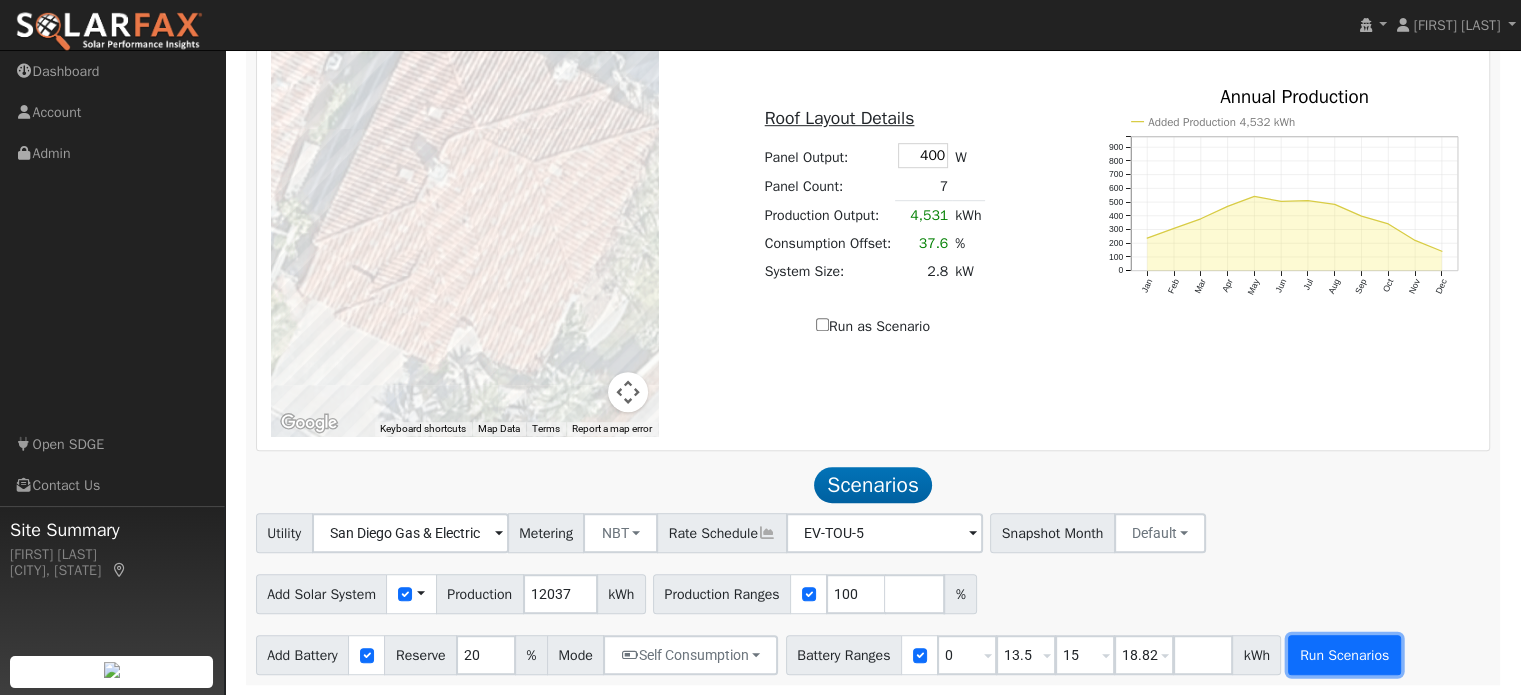 click on "Run Scenarios" at bounding box center [1344, 655] 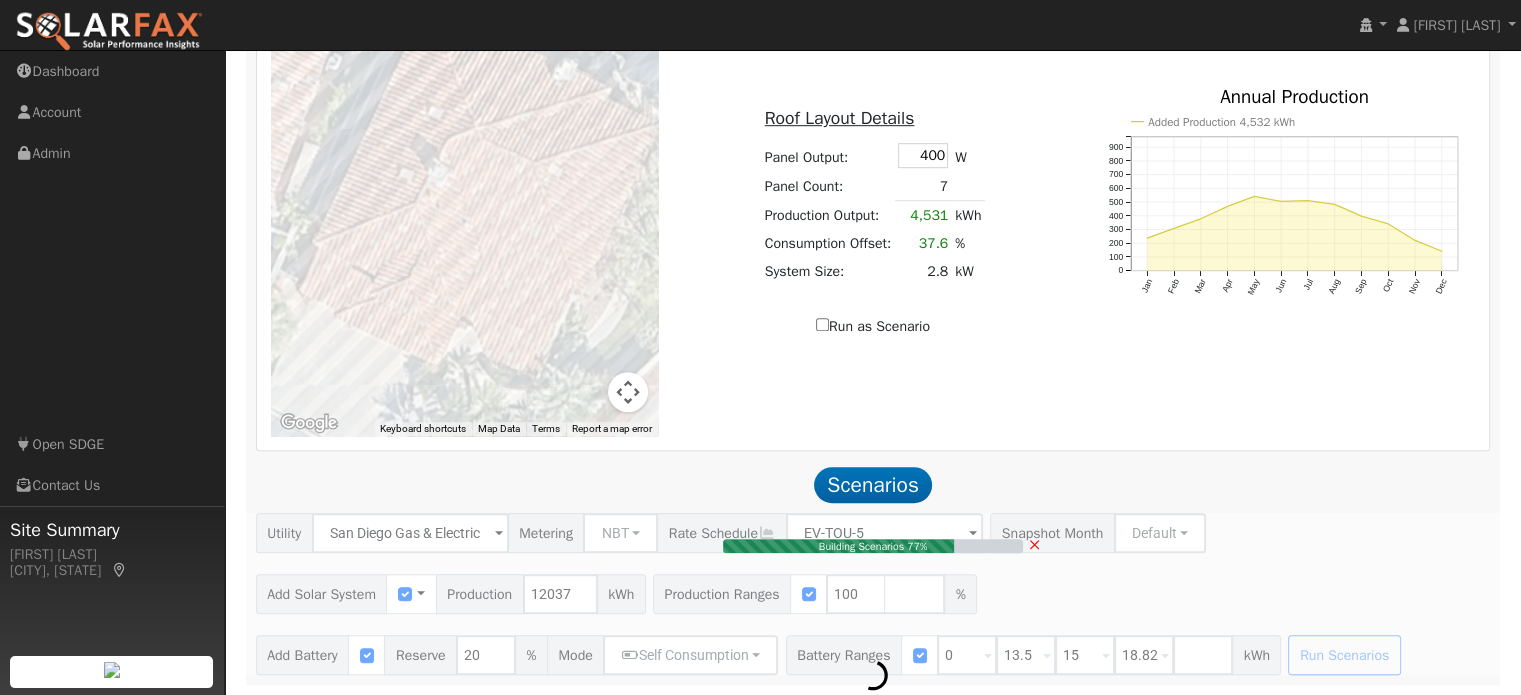 type on "8.0" 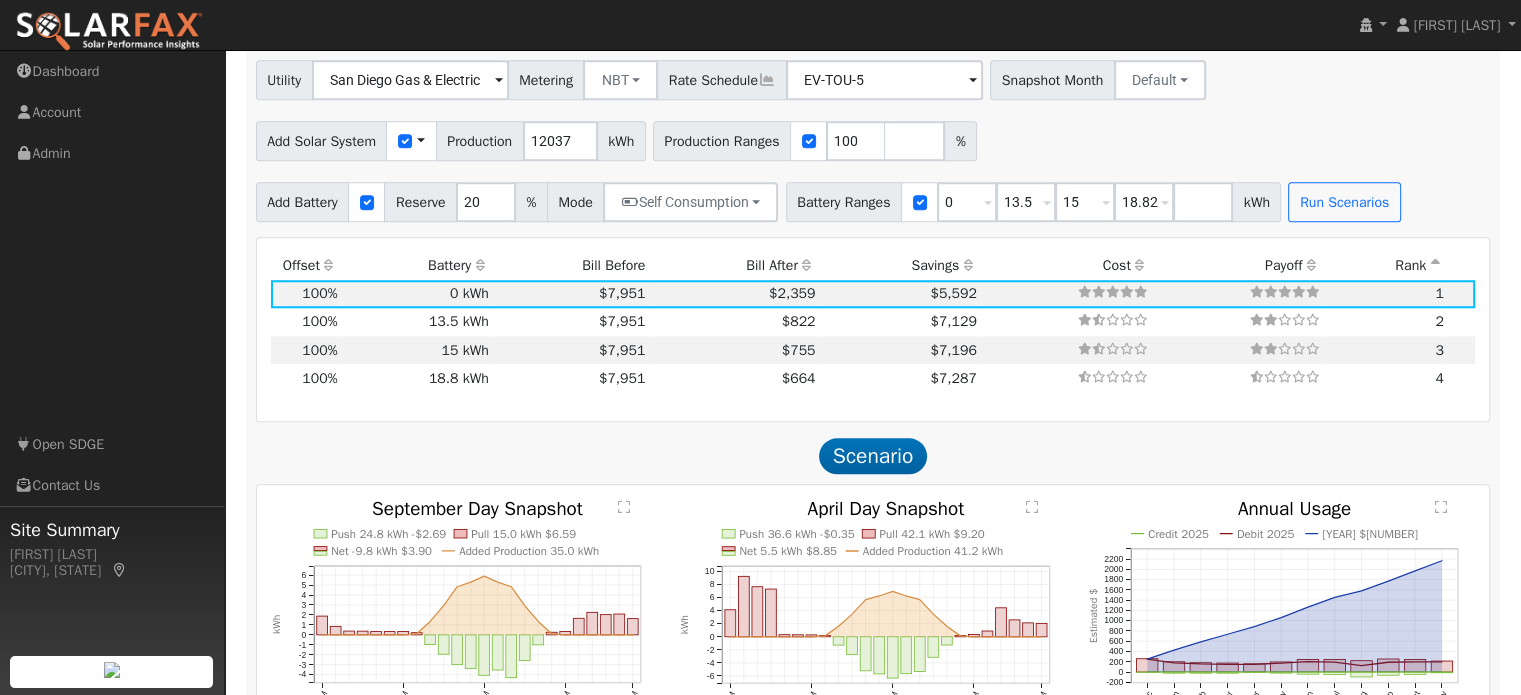 scroll, scrollTop: 1705, scrollLeft: 0, axis: vertical 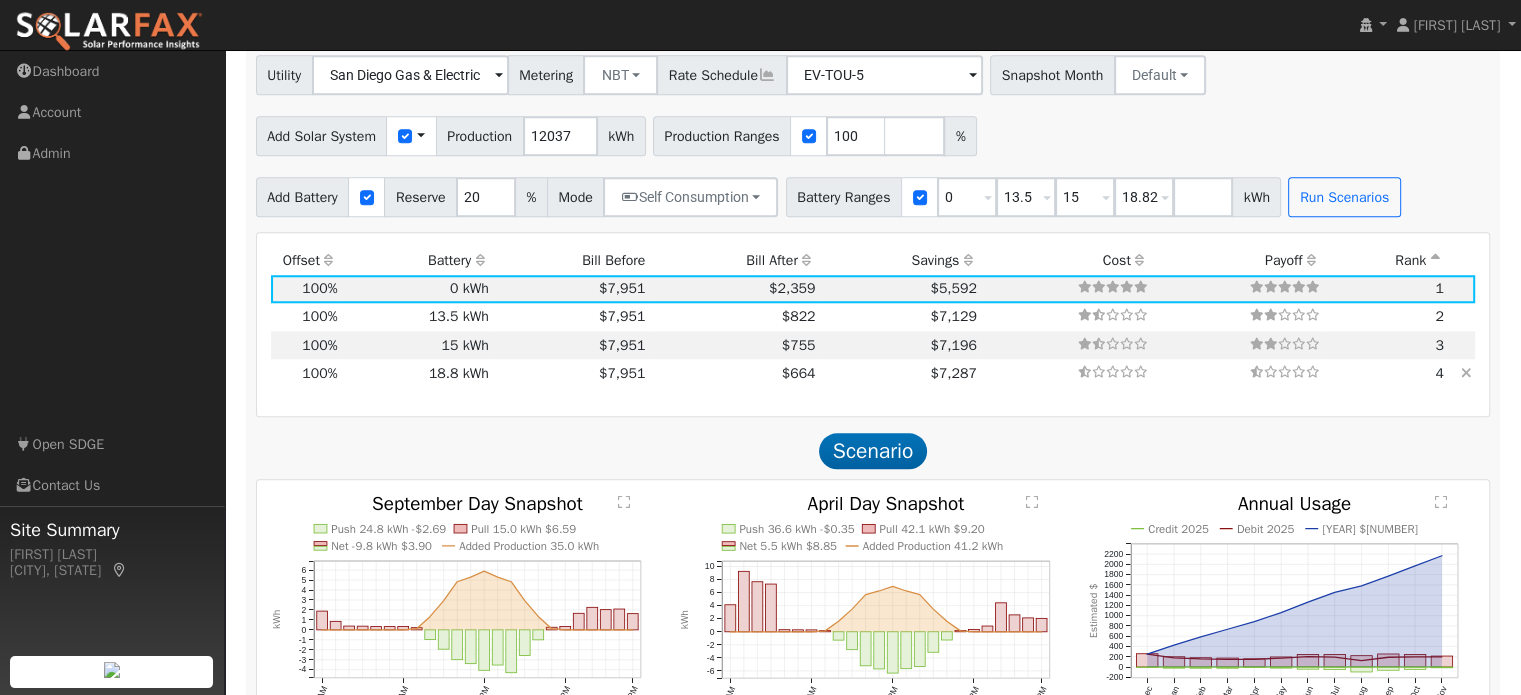 click on "$664" at bounding box center [734, 373] 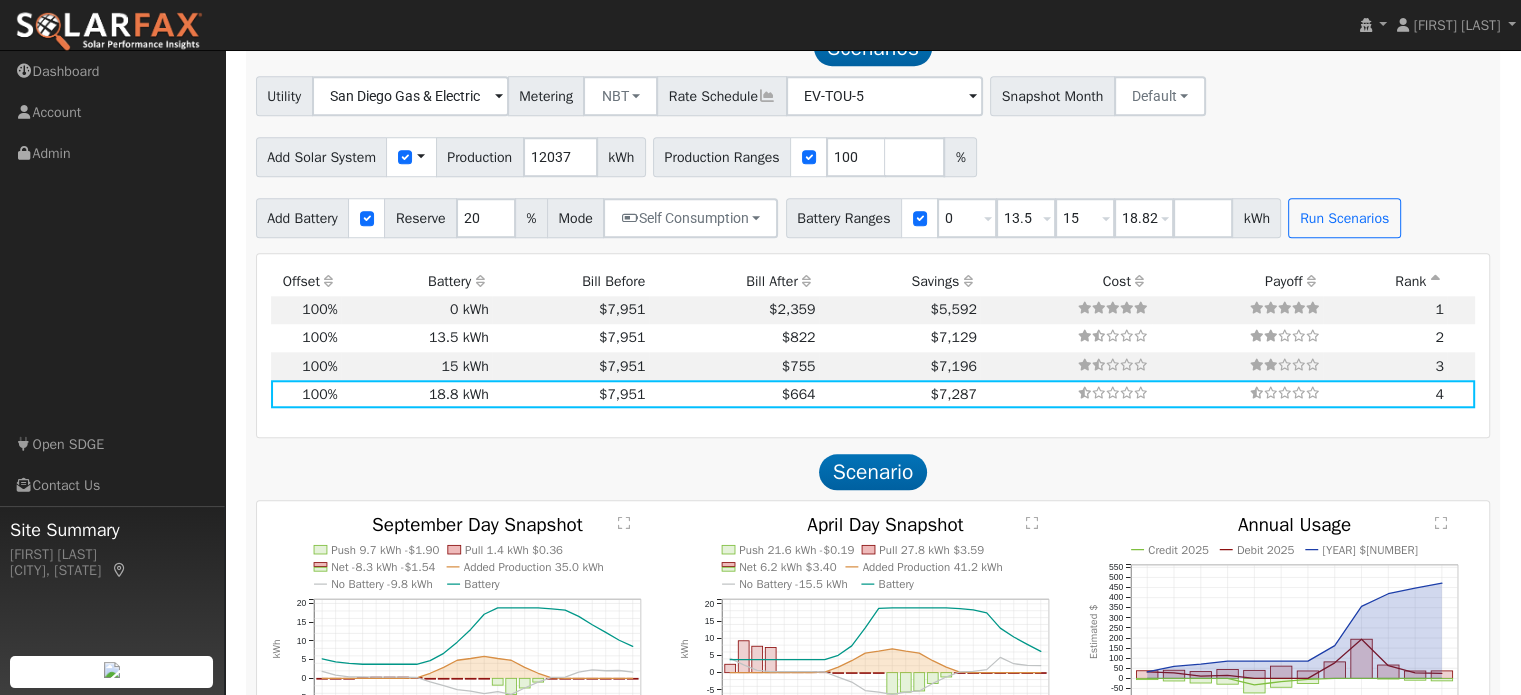 scroll, scrollTop: 1682, scrollLeft: 0, axis: vertical 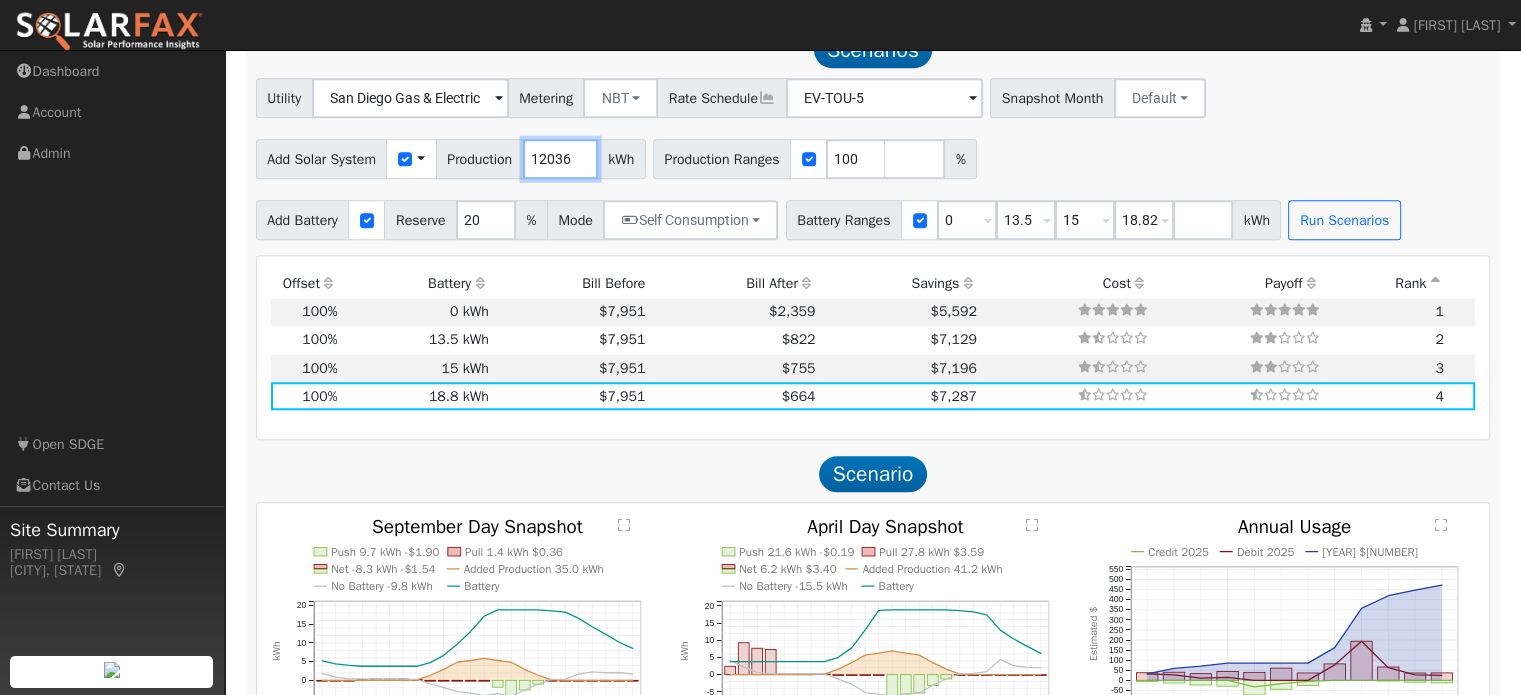 click on "12036" at bounding box center (560, 159) 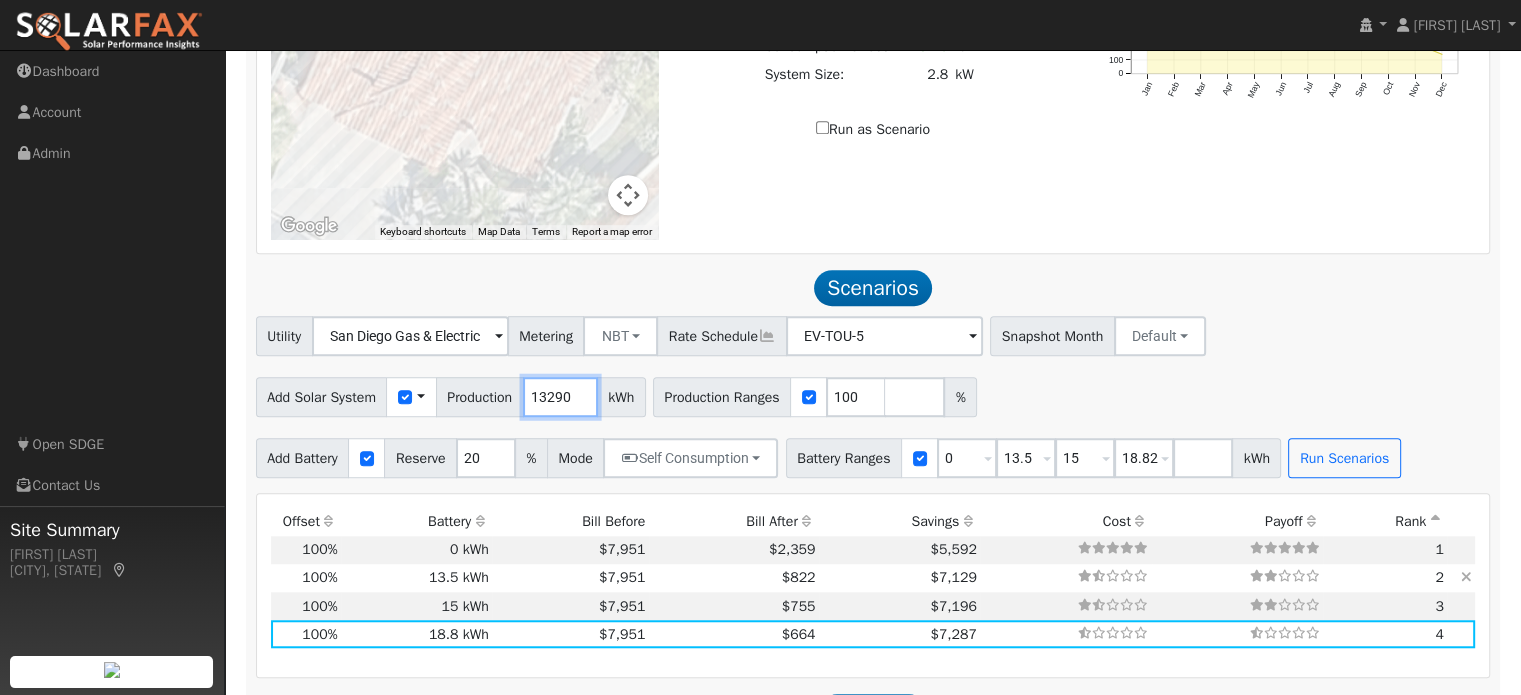 scroll, scrollTop: 1434, scrollLeft: 0, axis: vertical 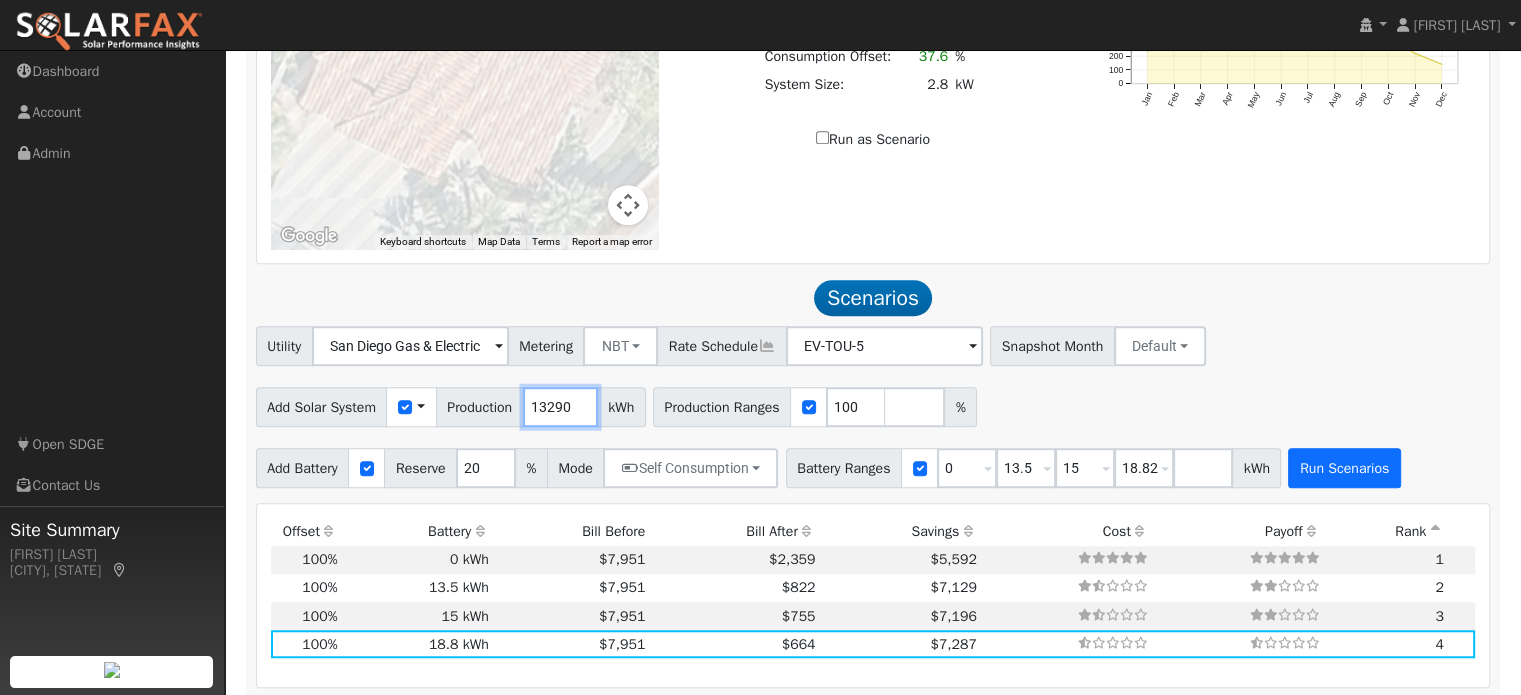 type on "13290" 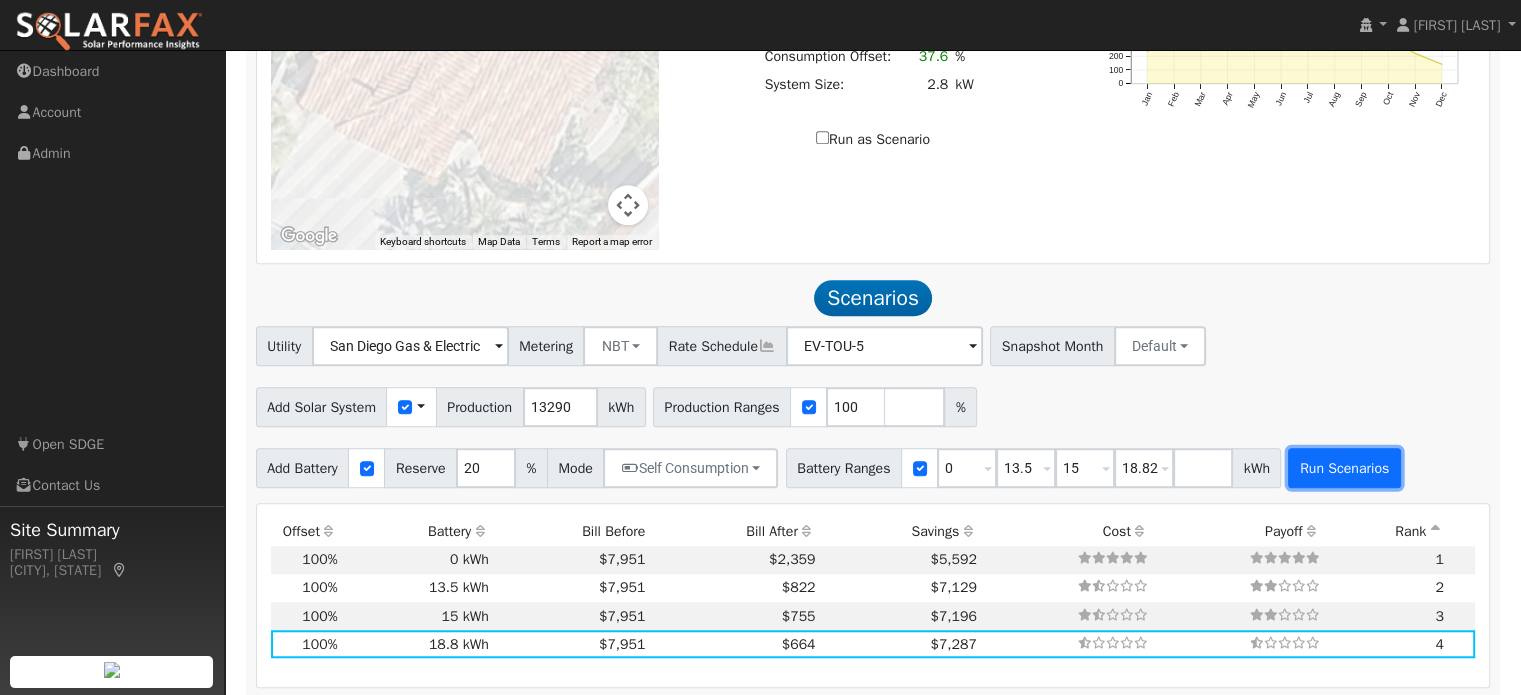 click on "Run Scenarios" at bounding box center (1344, 468) 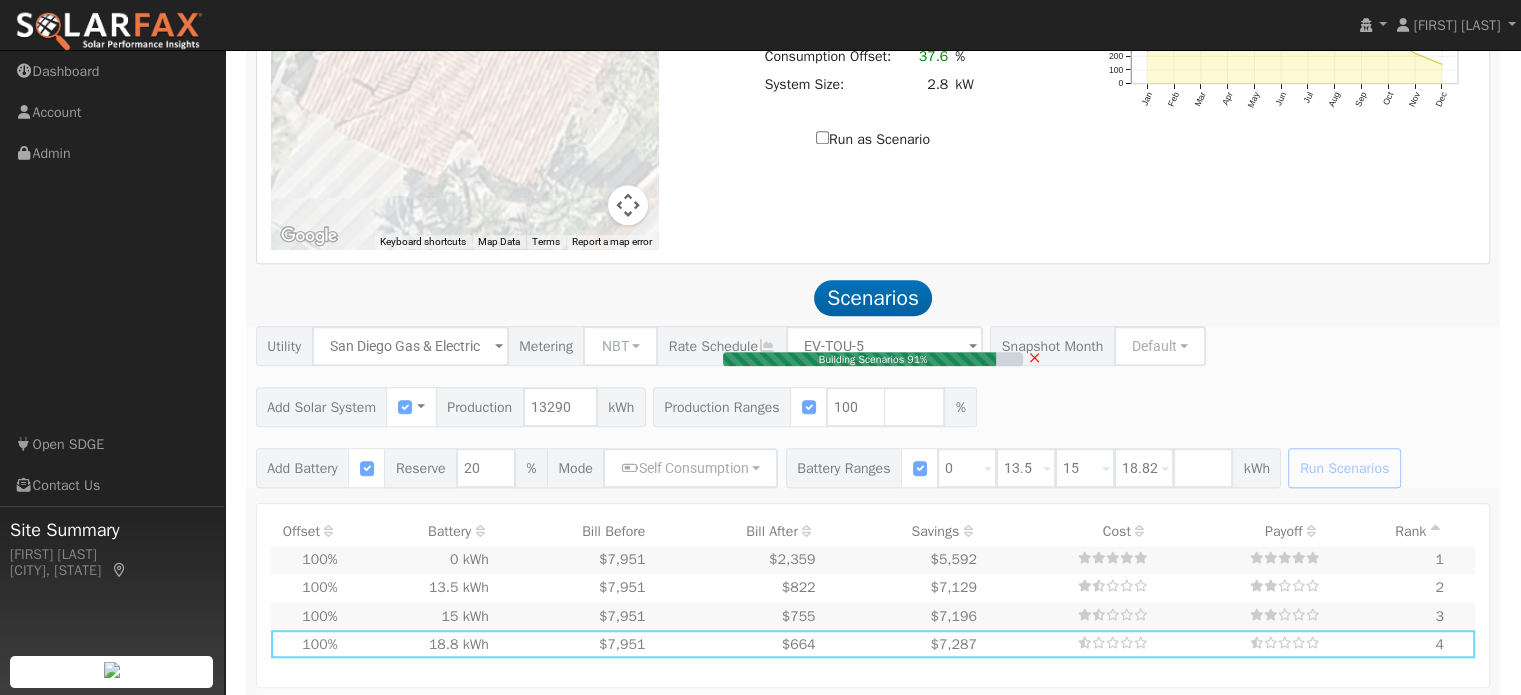 type on "8.9" 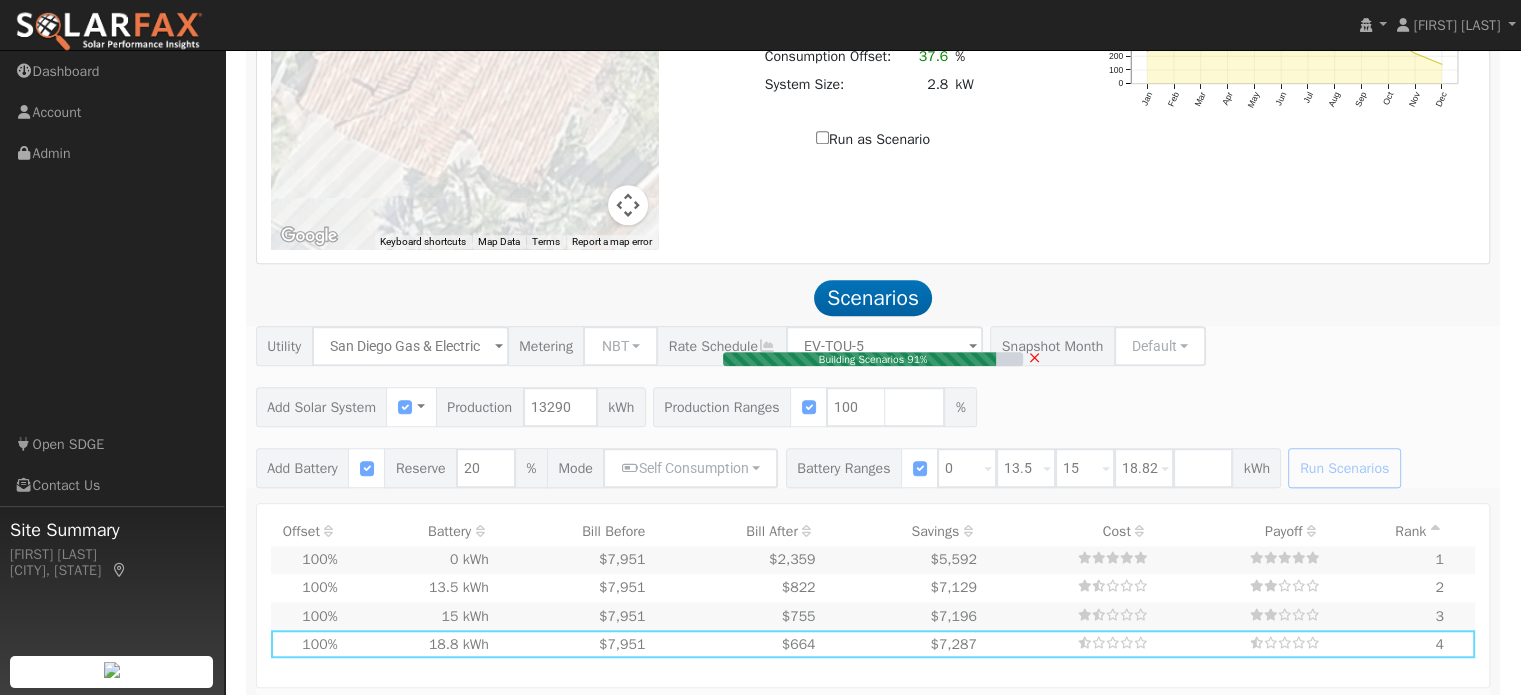 type on "$31,010" 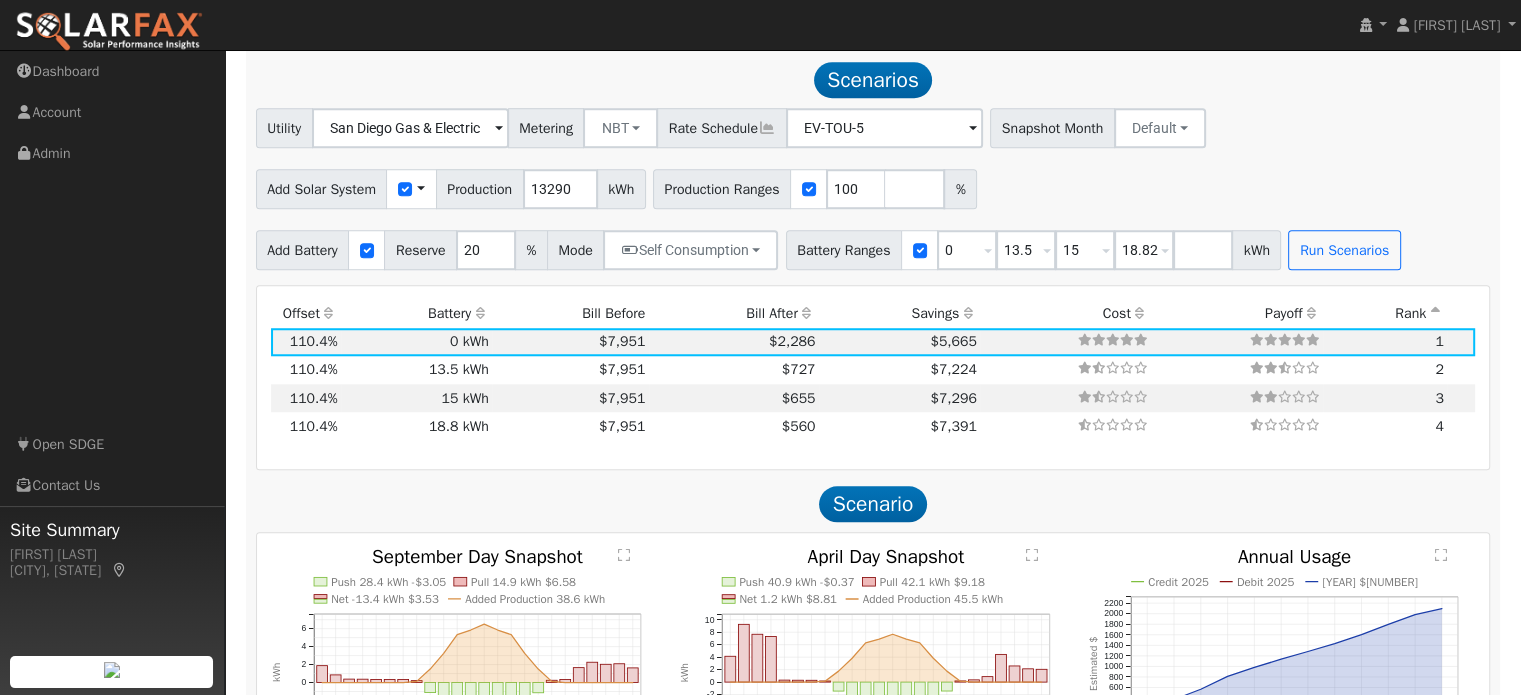 scroll, scrollTop: 1657, scrollLeft: 0, axis: vertical 